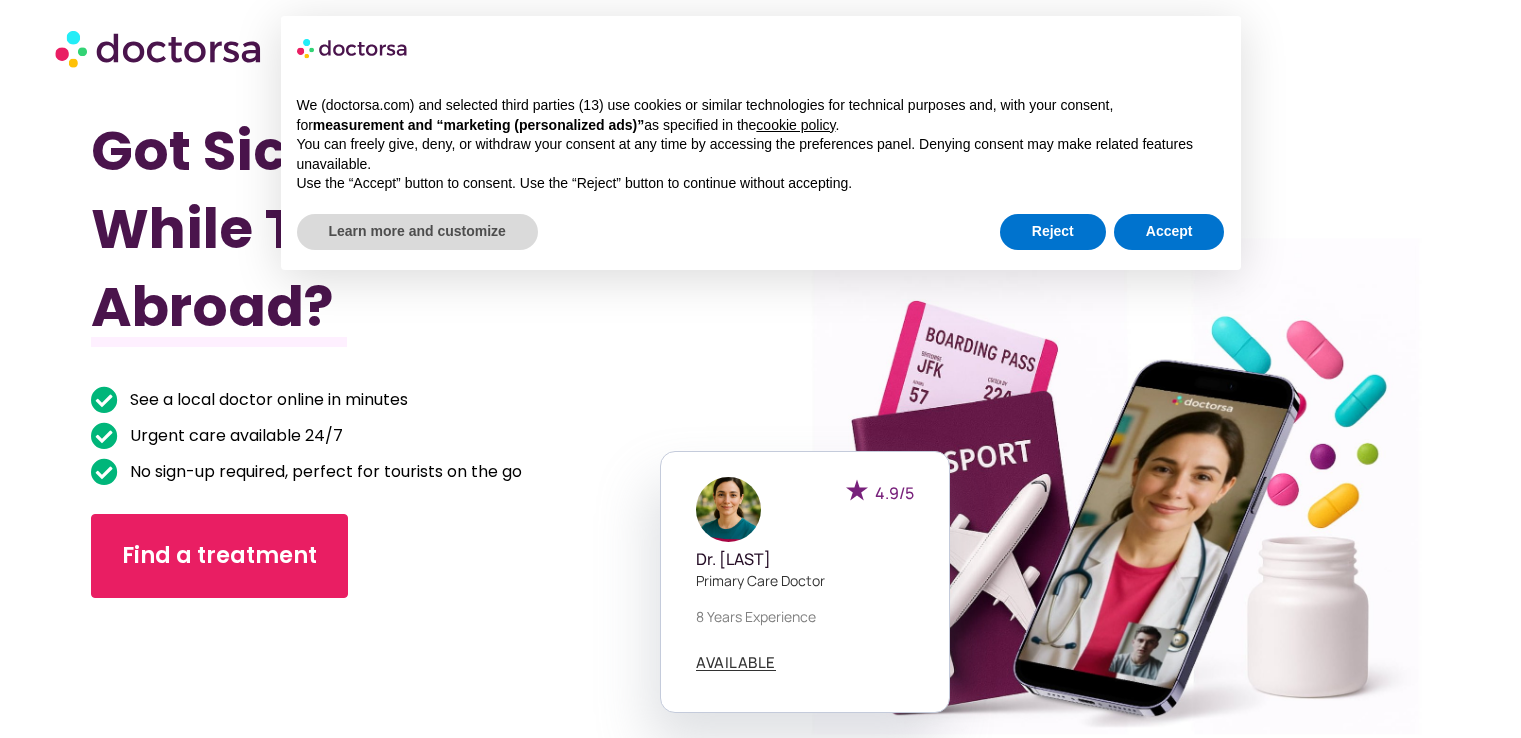 scroll, scrollTop: 0, scrollLeft: 0, axis: both 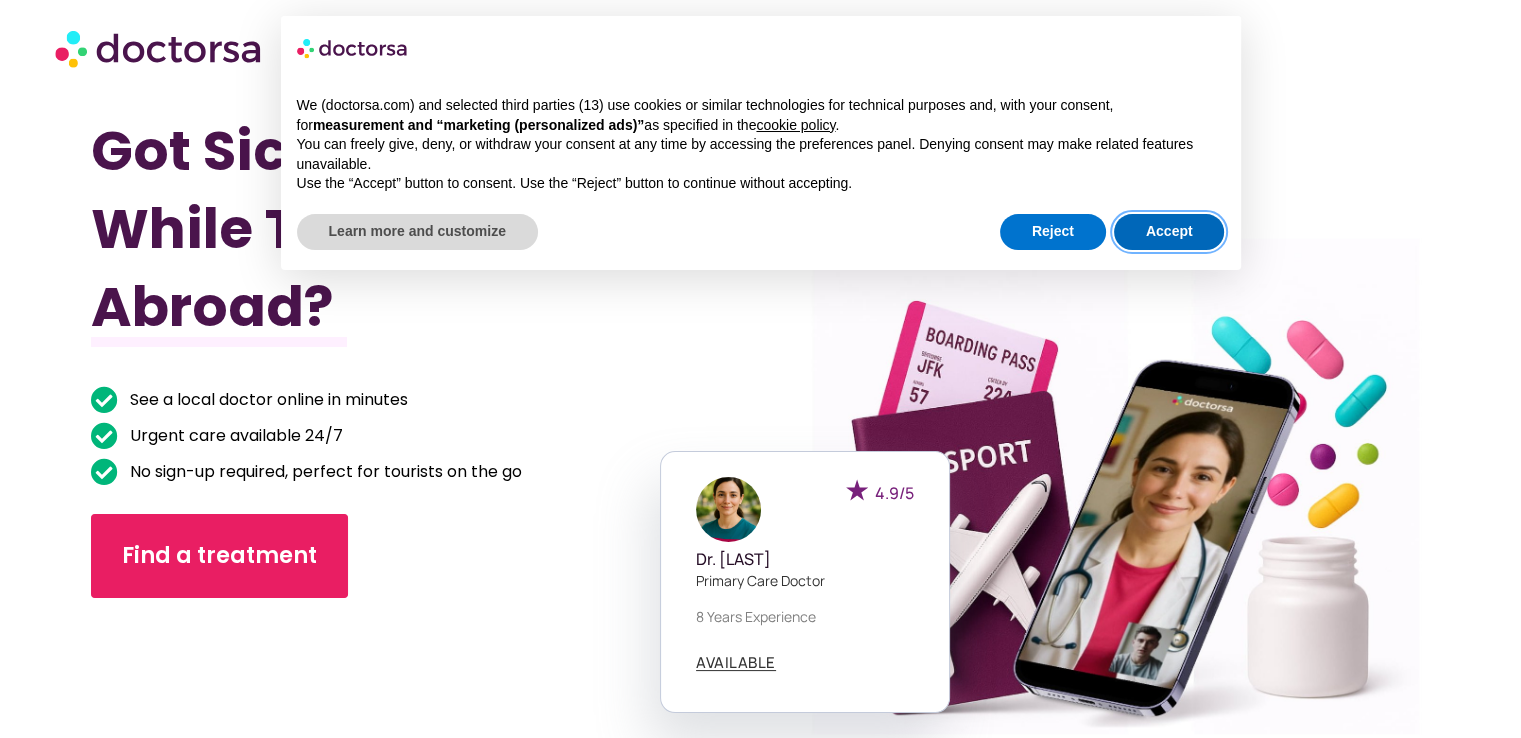 click on "Accept" at bounding box center (1169, 232) 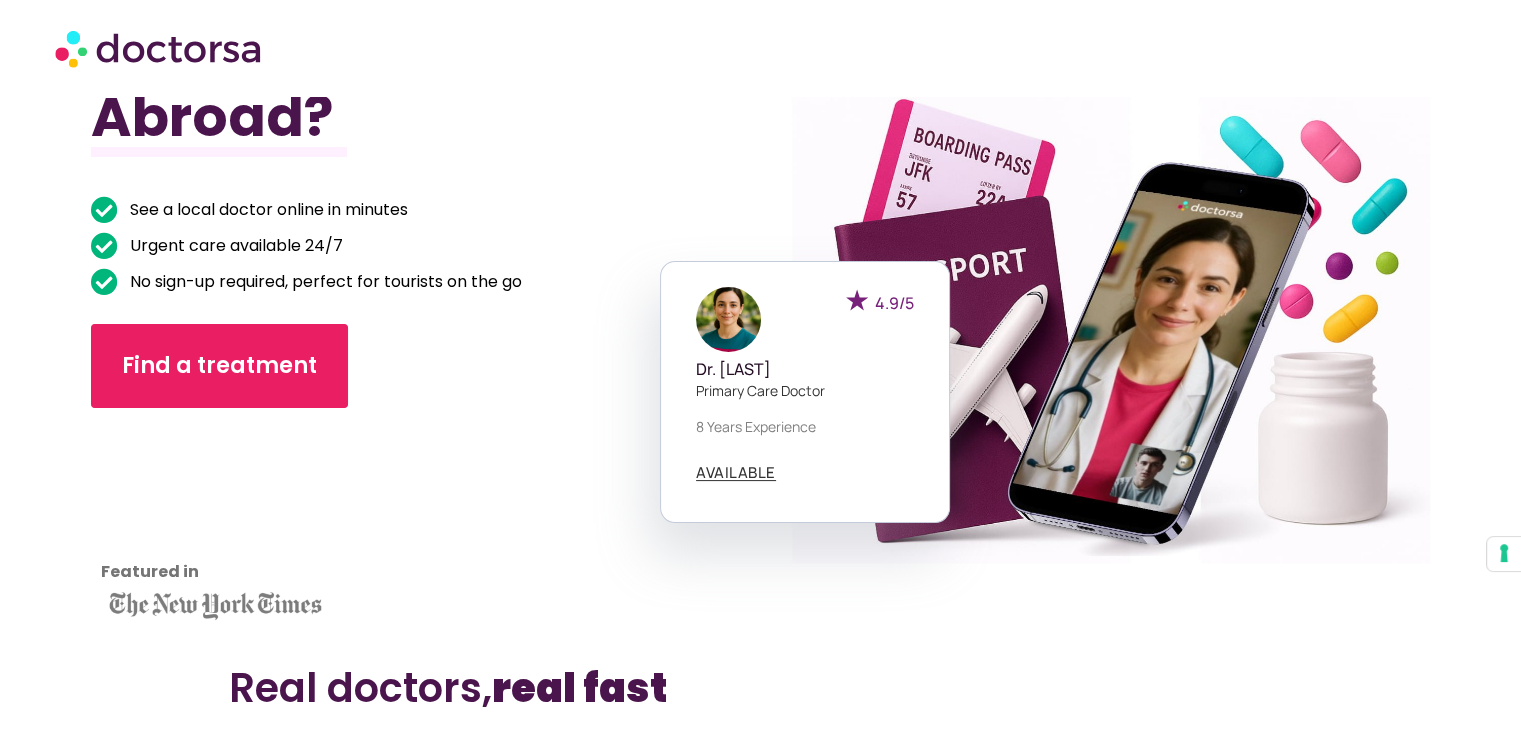 scroll, scrollTop: 189, scrollLeft: 0, axis: vertical 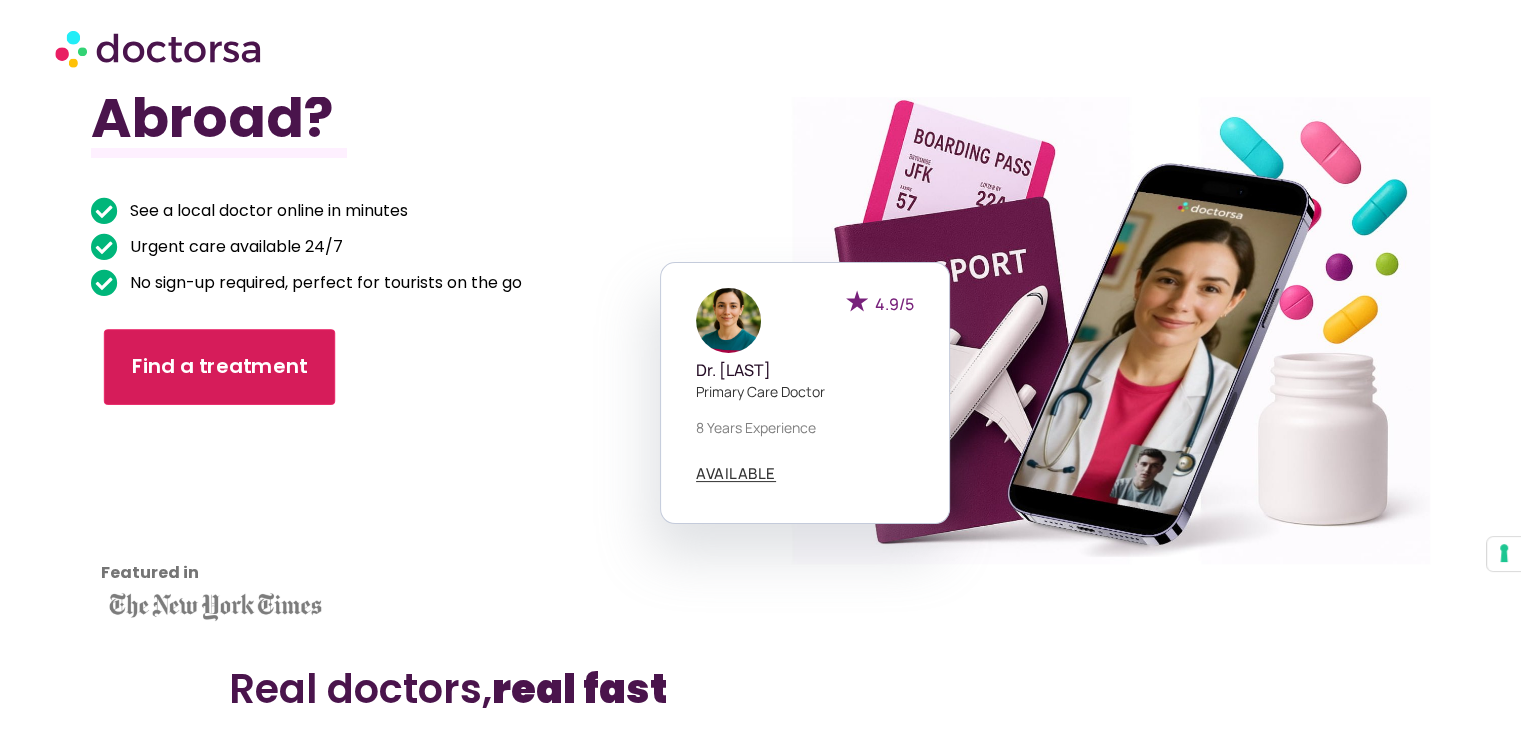 click on "Find a treatment" at bounding box center [219, 367] 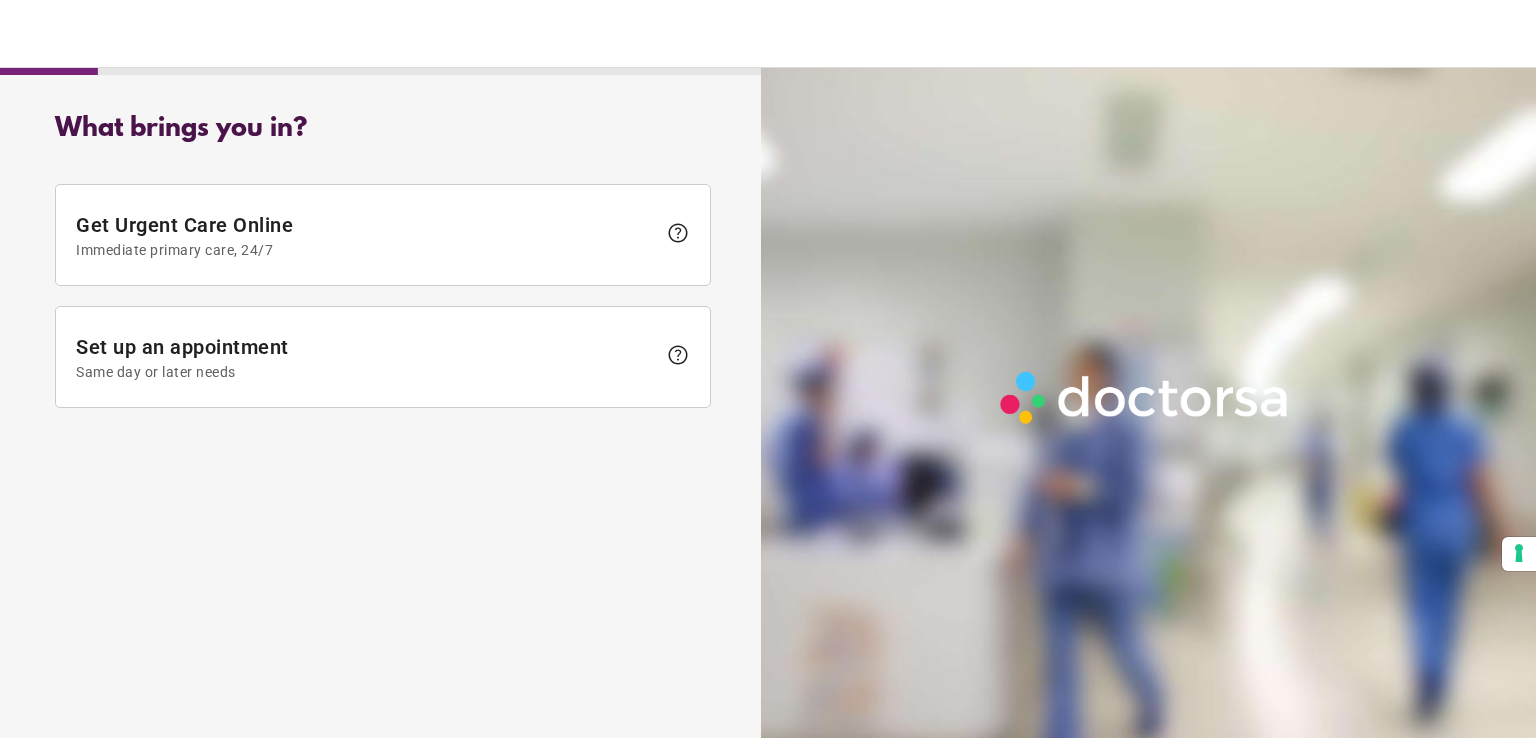 scroll, scrollTop: 0, scrollLeft: 0, axis: both 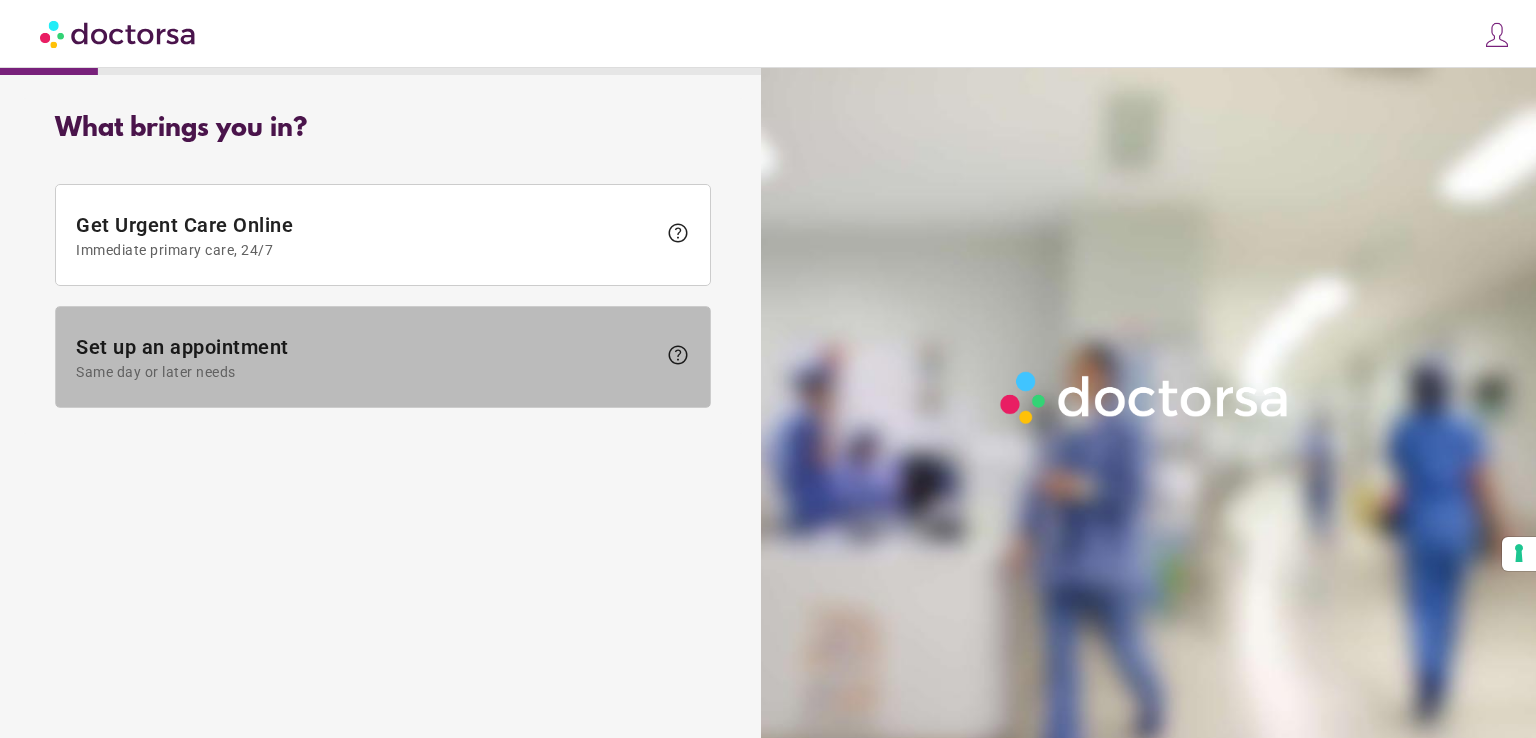 click on "Same day or later needs" at bounding box center (366, 372) 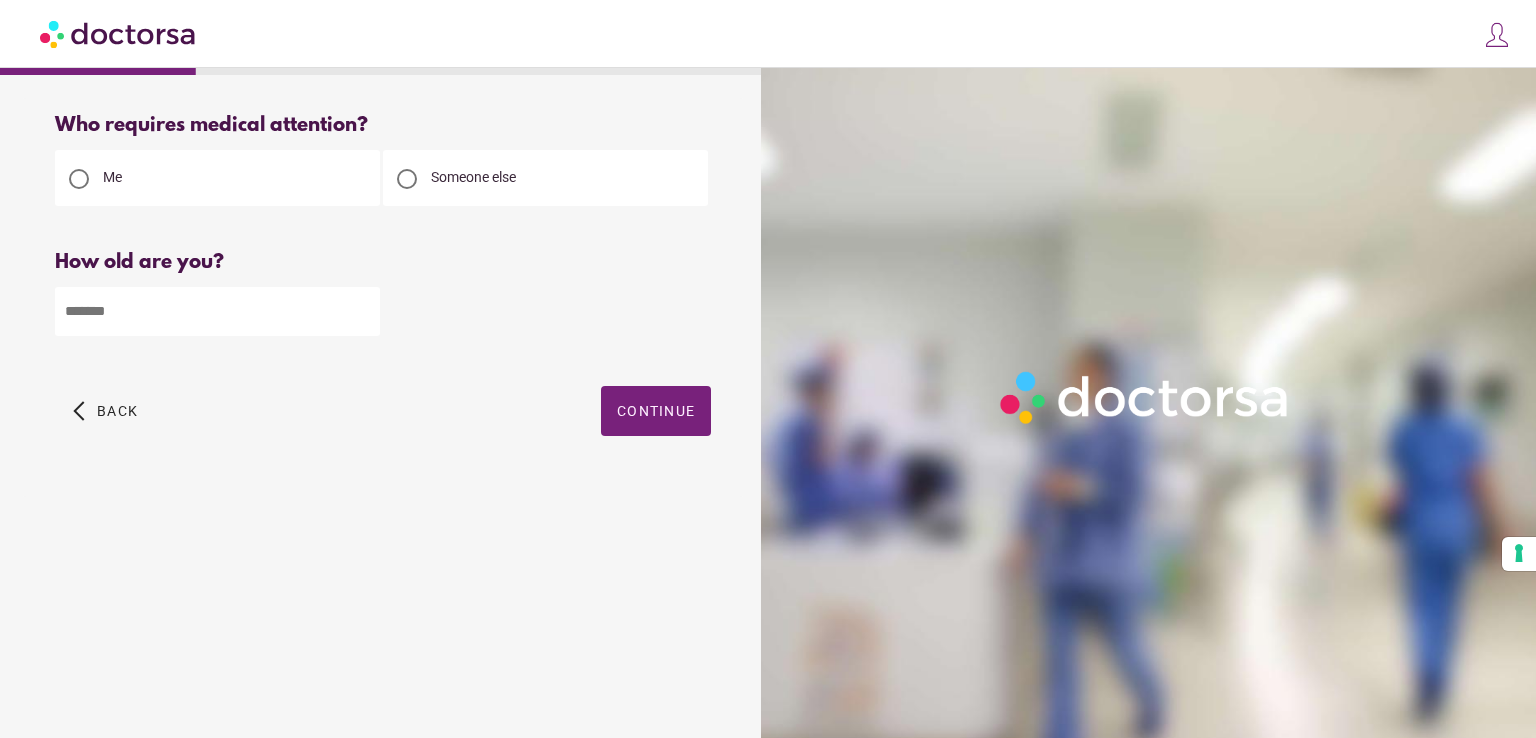 click on "Someone else" at bounding box center (545, 178) 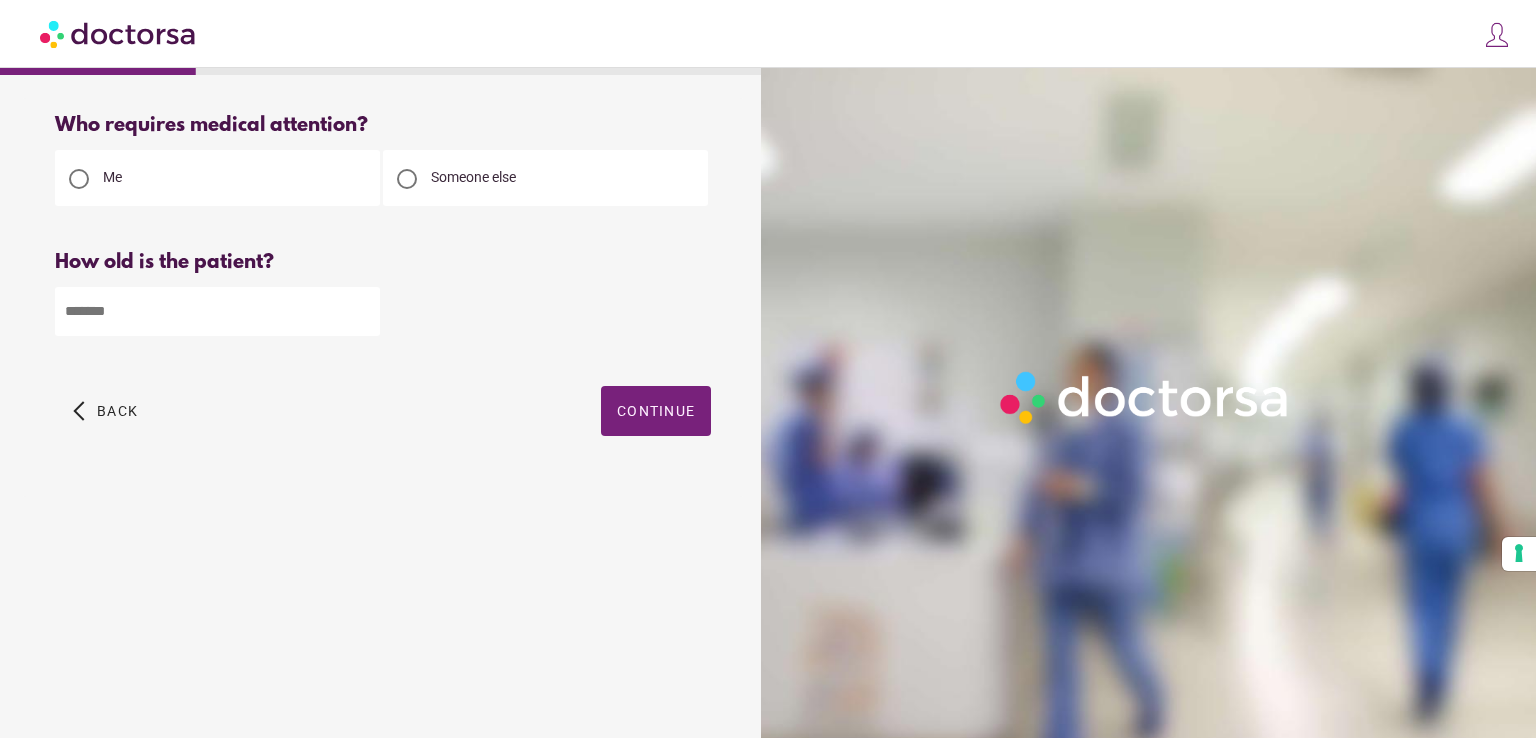 click at bounding box center (79, 179) 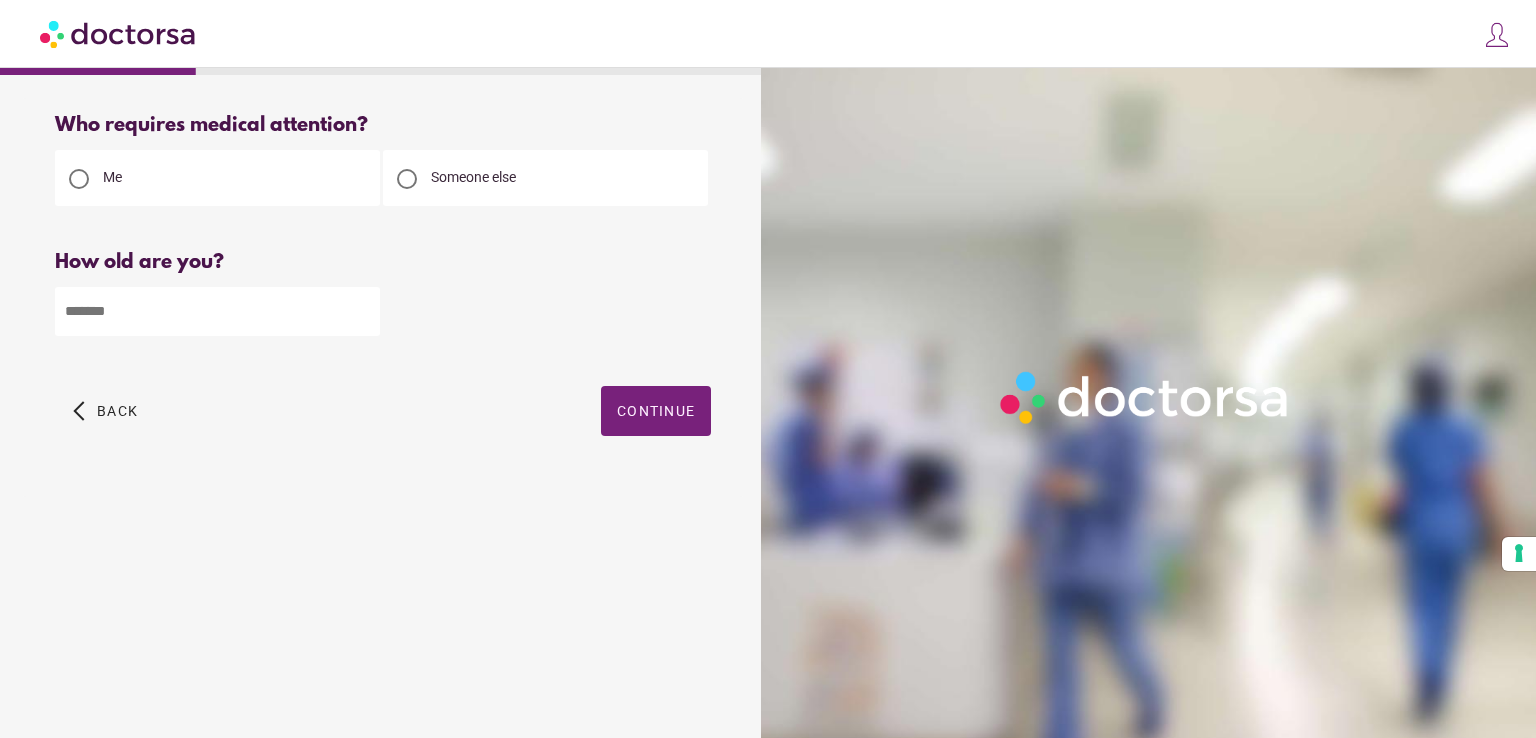 click at bounding box center (217, 311) 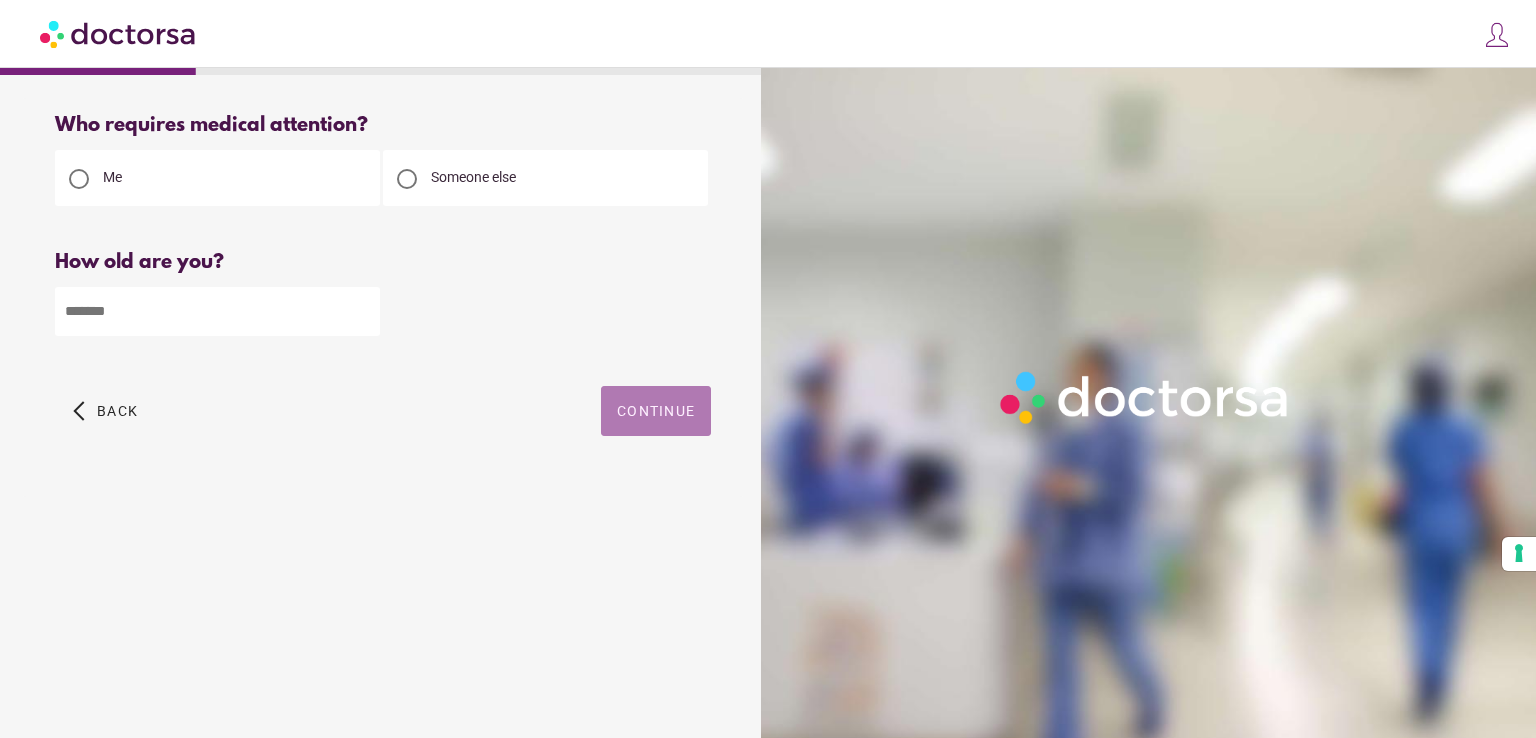 click at bounding box center [656, 411] 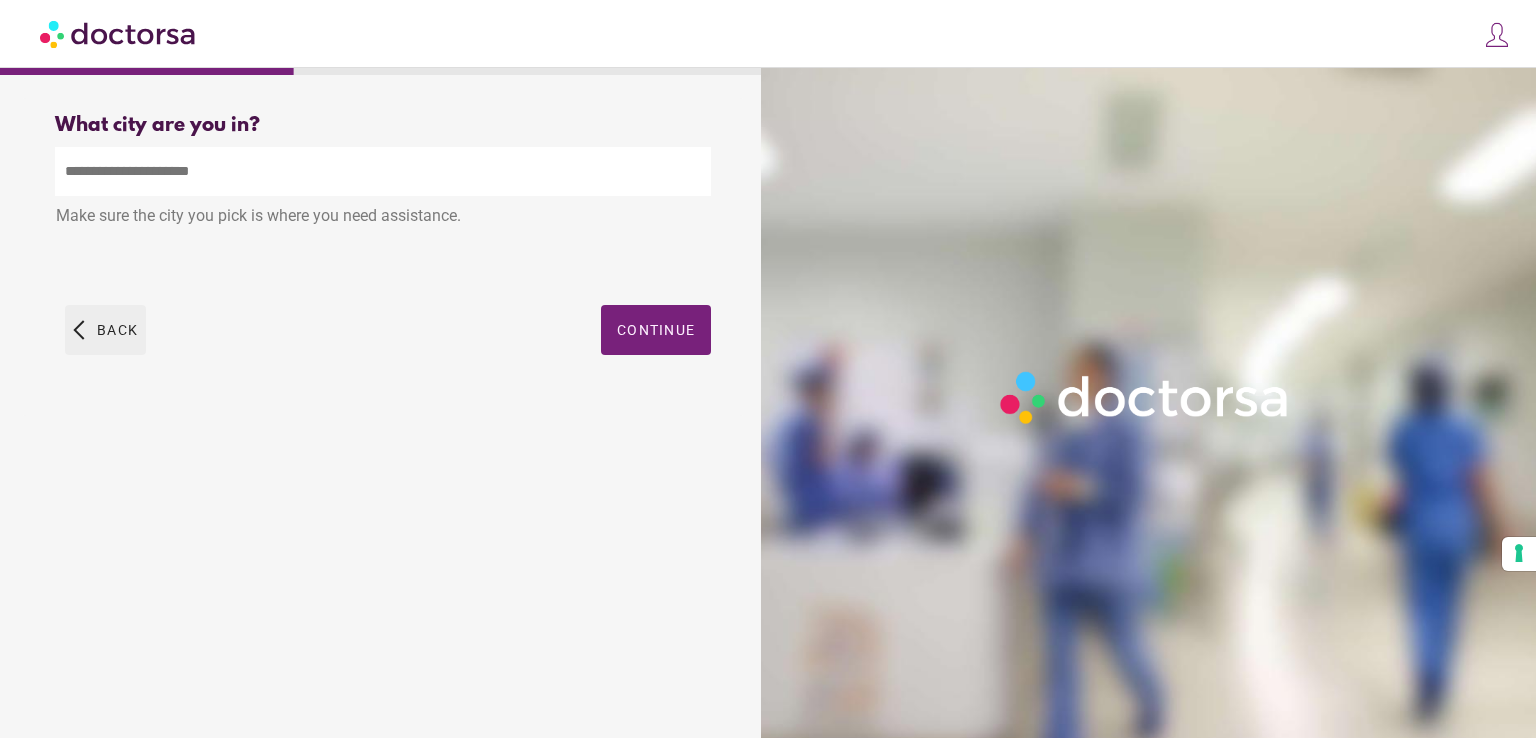 click at bounding box center [105, 330] 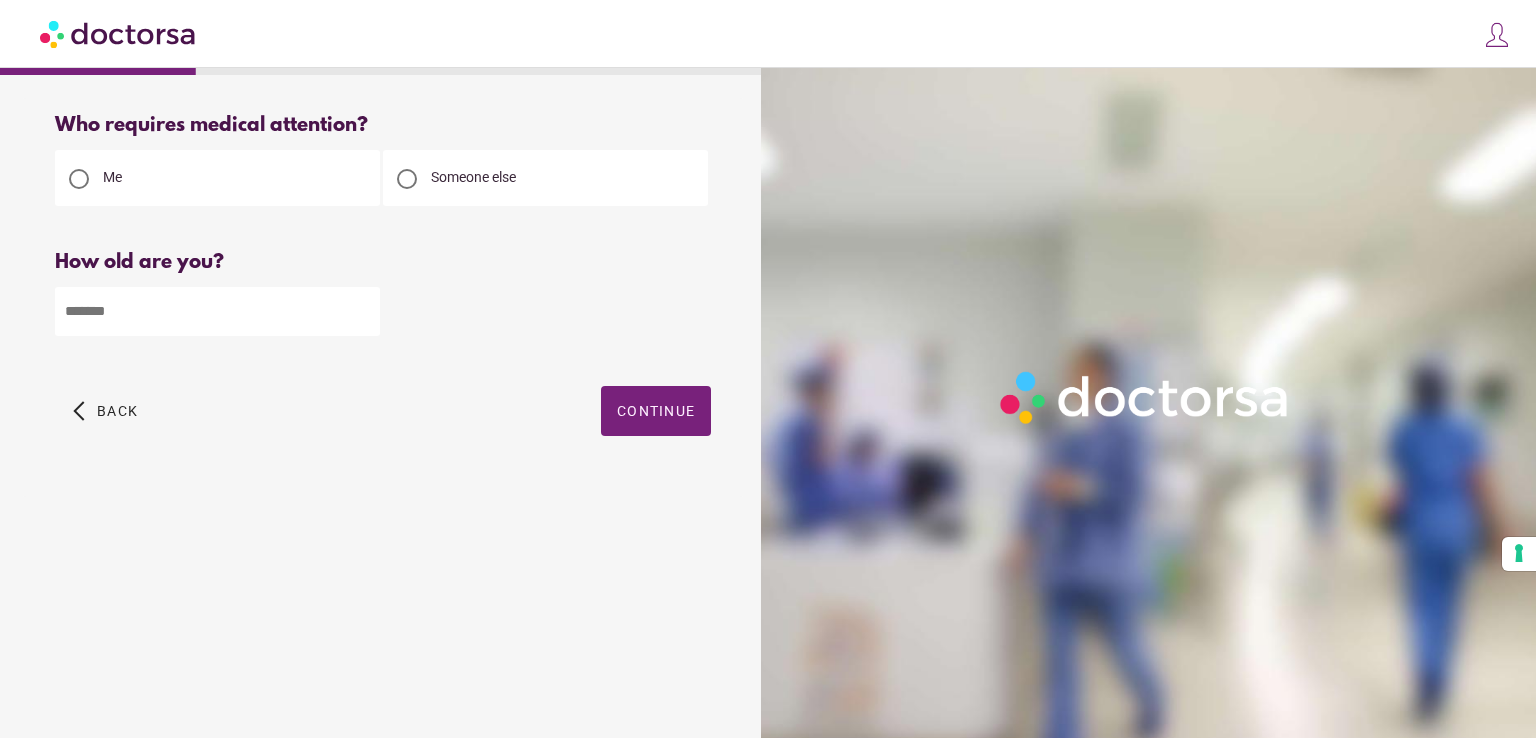 click on "Someone else" at bounding box center [473, 177] 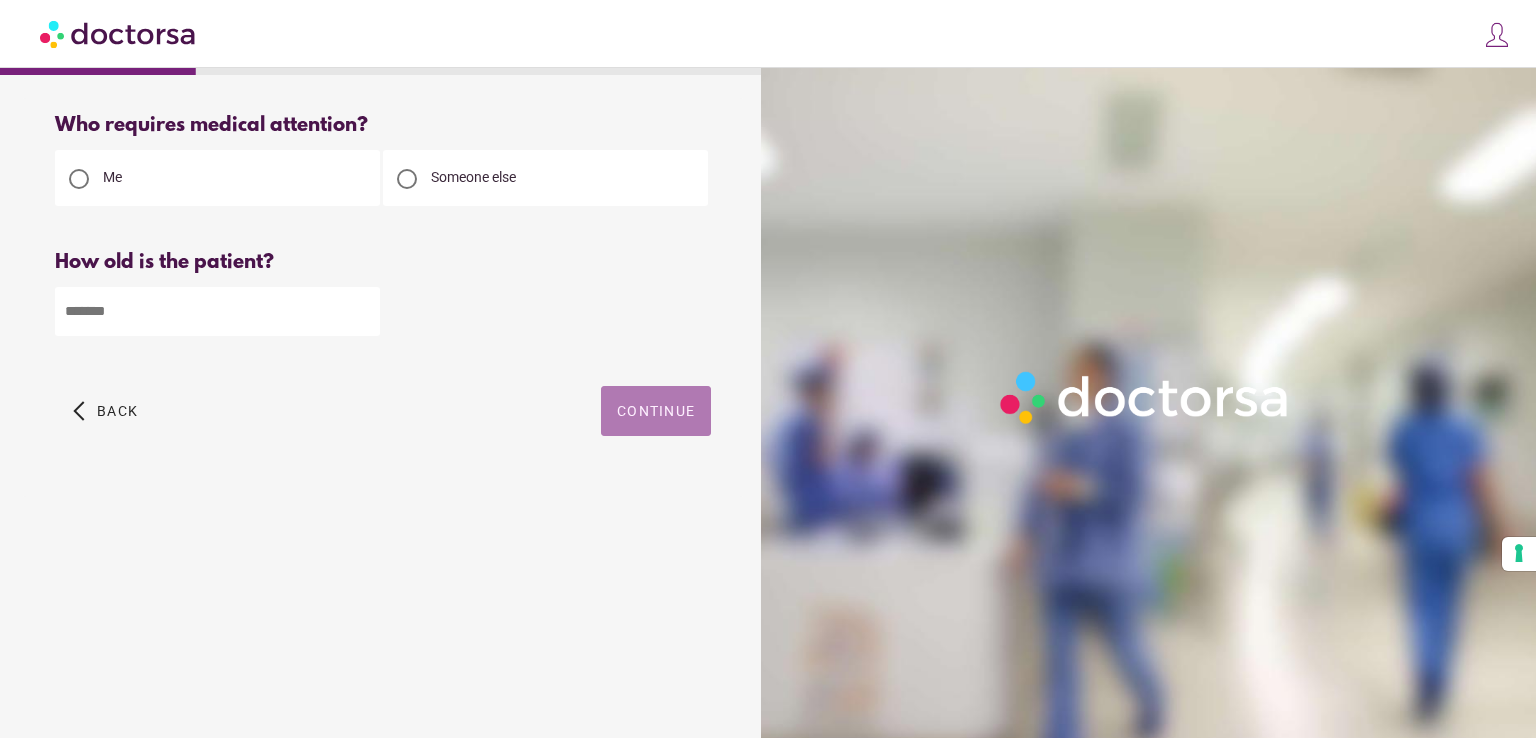click on "Continue" at bounding box center (656, 411) 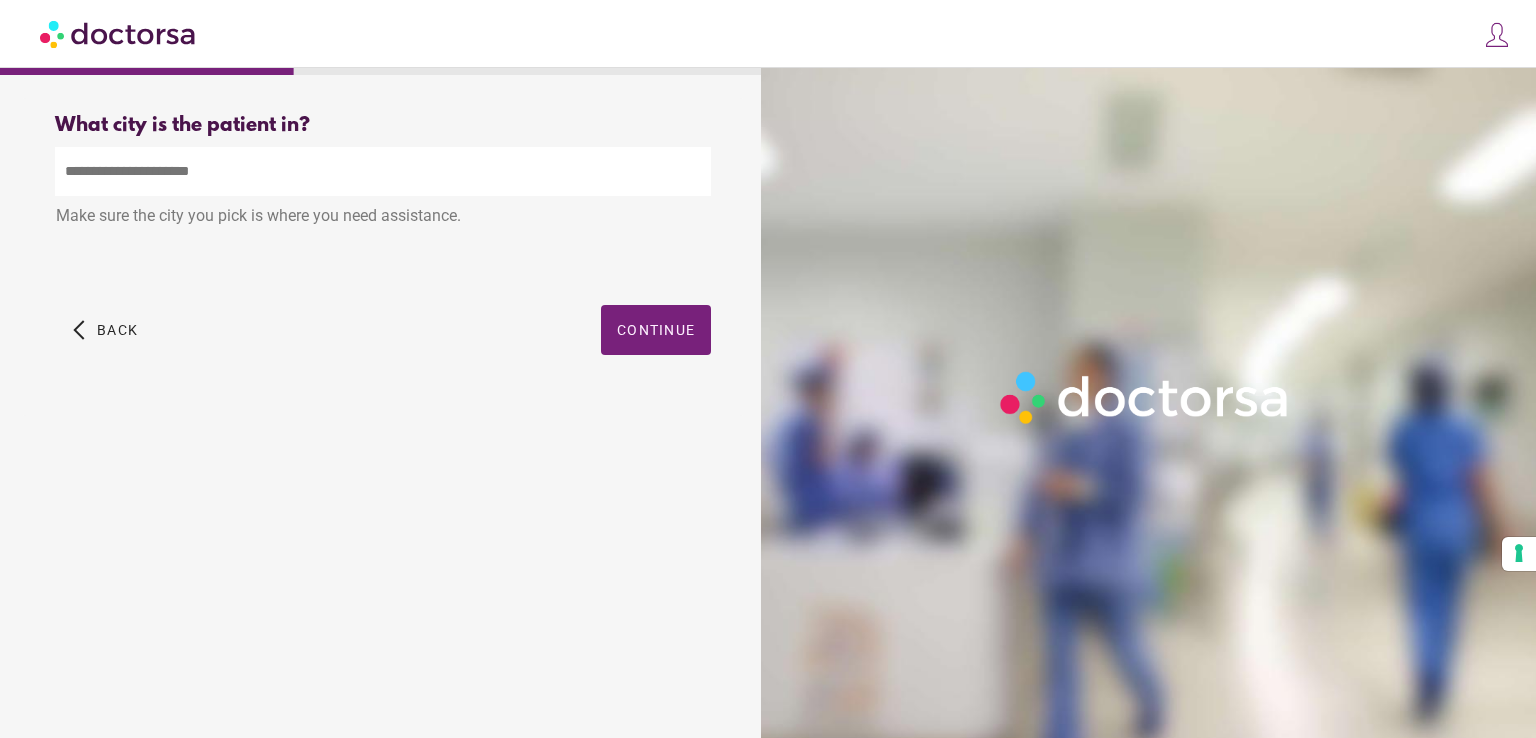 click at bounding box center [383, 171] 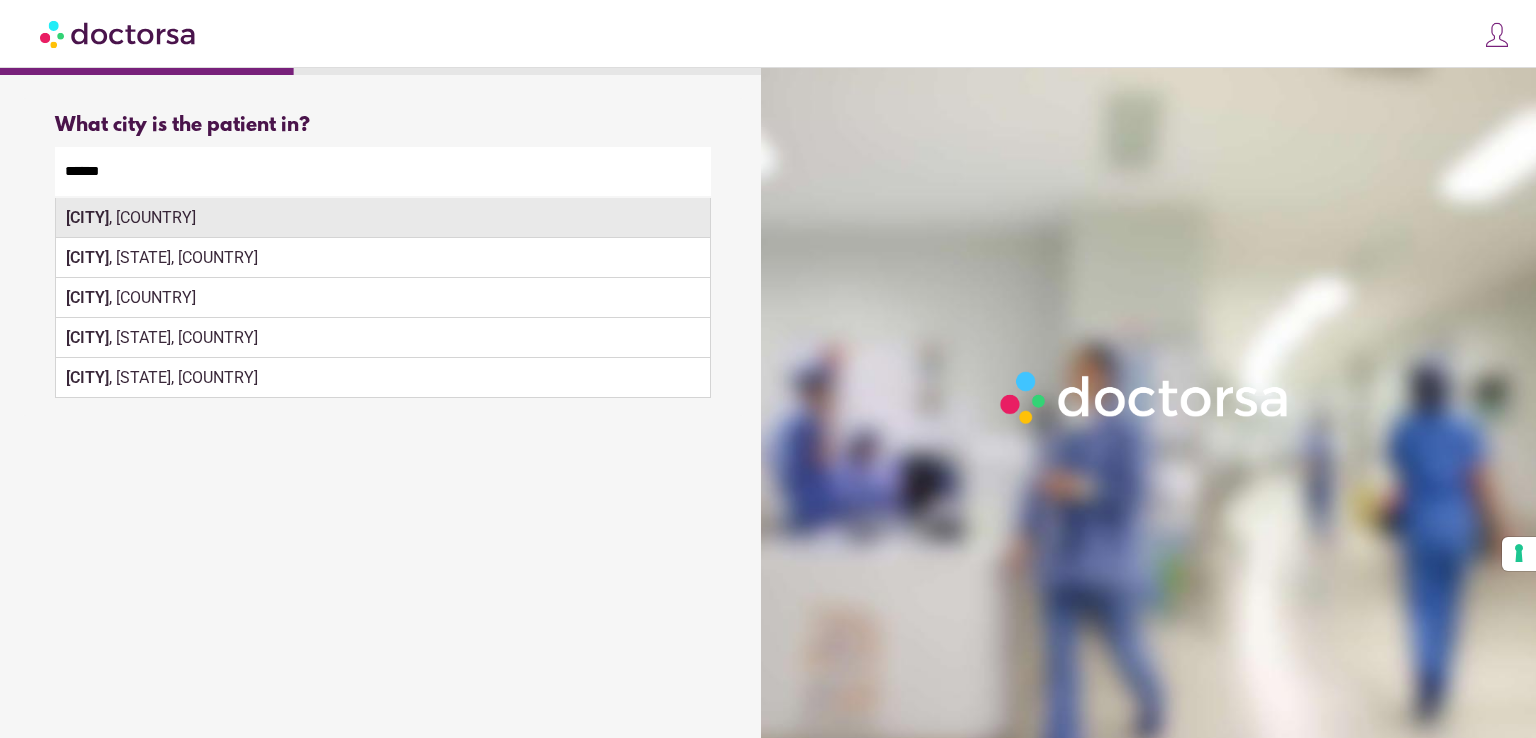 click on "Warsaw , Poland" at bounding box center (383, 218) 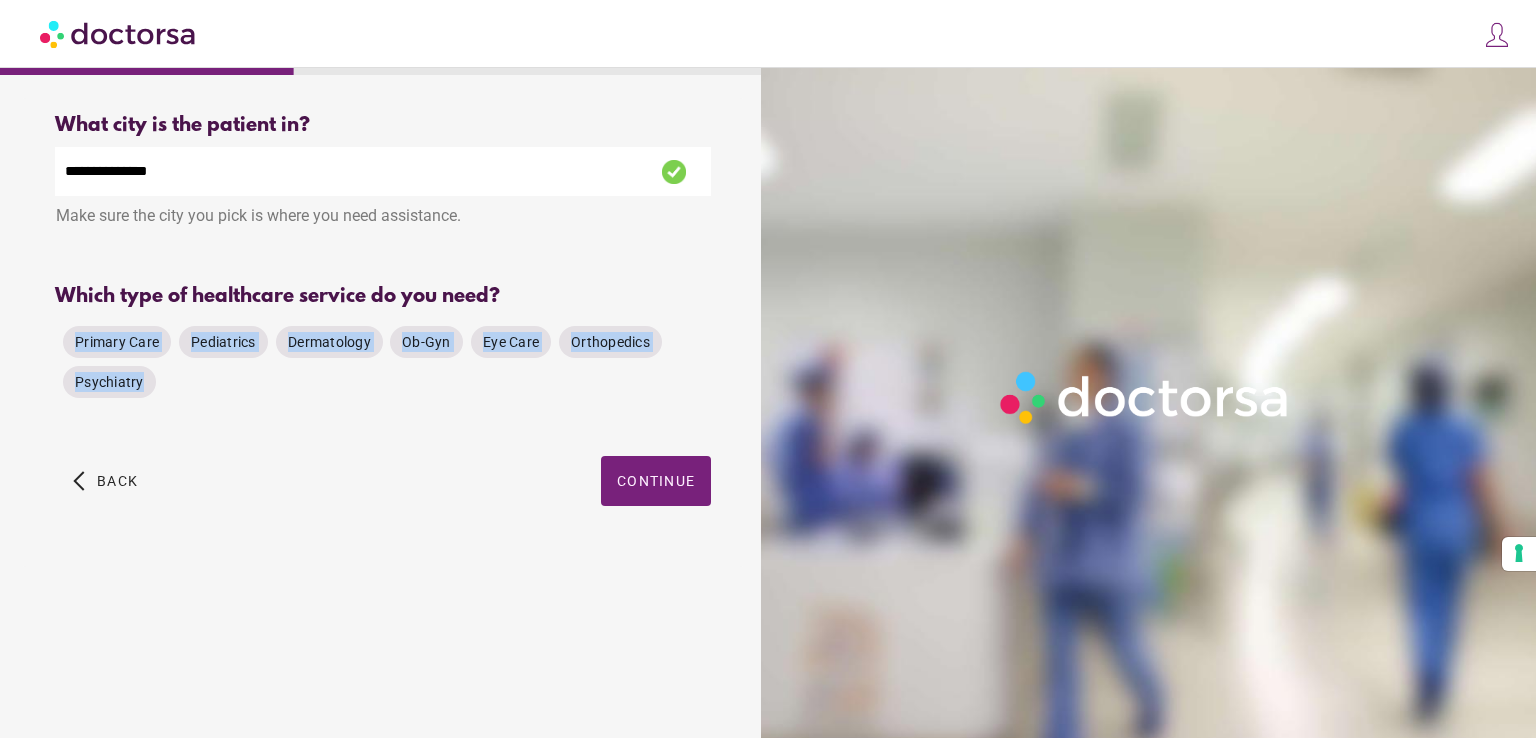 drag, startPoint x: 60, startPoint y: 330, endPoint x: 167, endPoint y: 387, distance: 121.235306 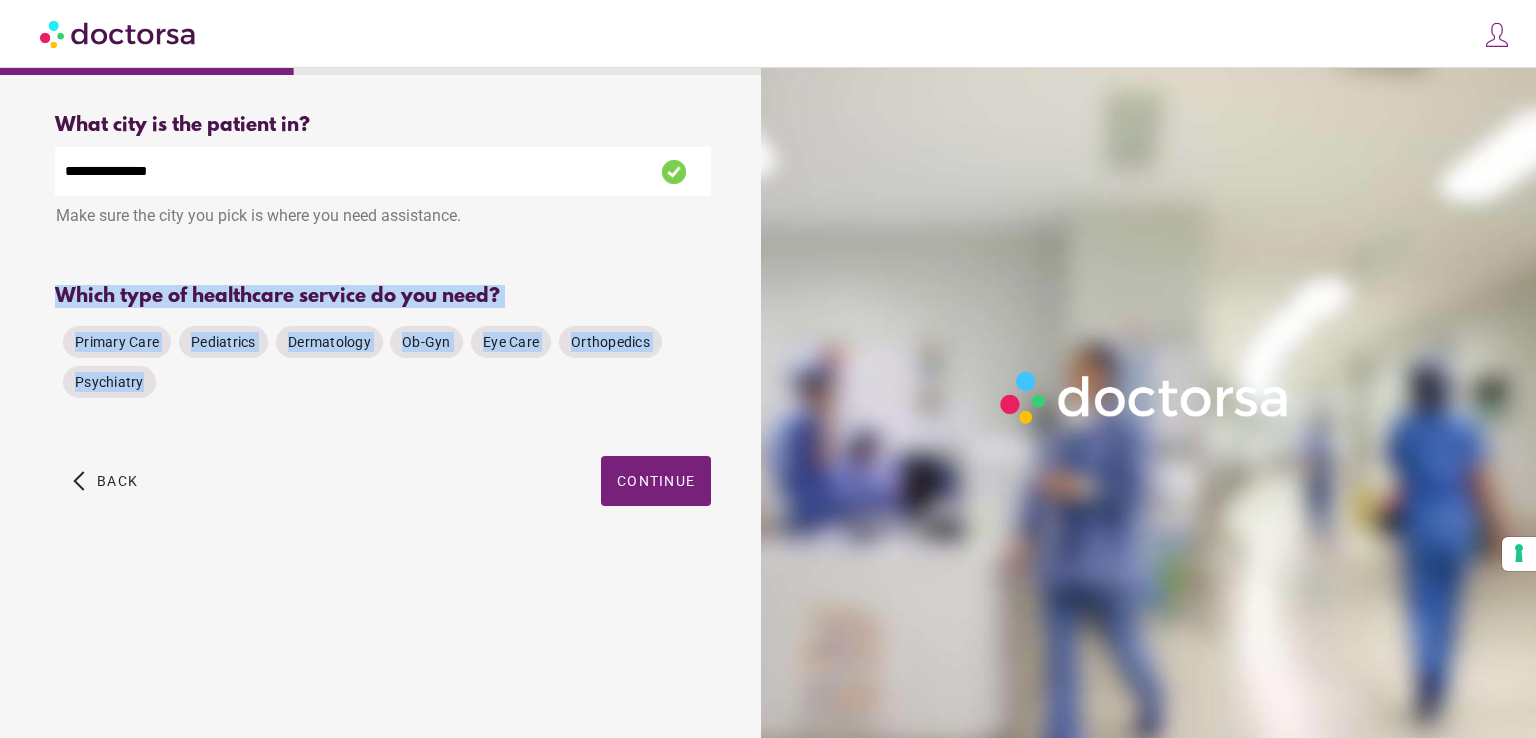 drag, startPoint x: 38, startPoint y: 290, endPoint x: 171, endPoint y: 384, distance: 162.86497 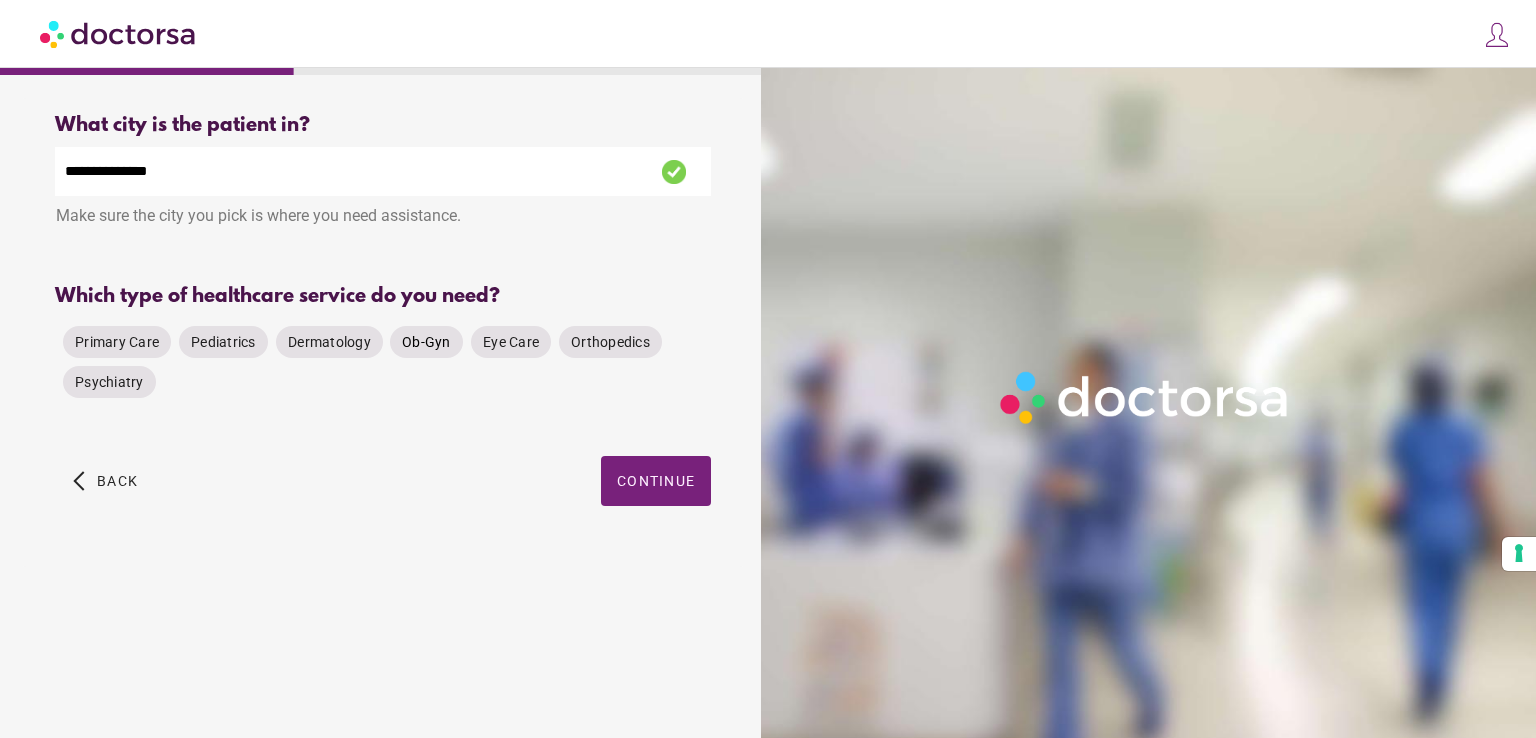 click on "Ob-Gyn" at bounding box center [426, 342] 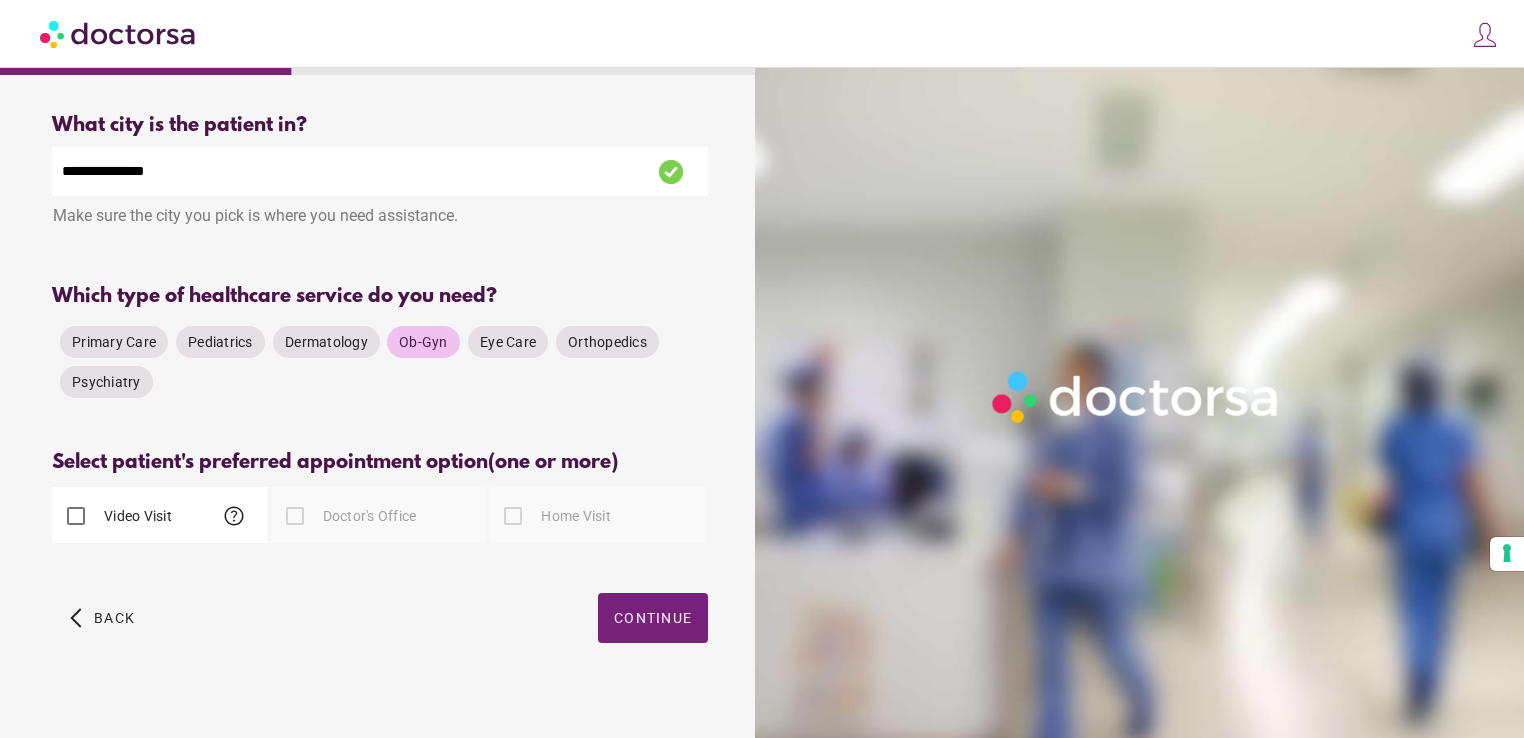 click on "Select patient's preferred appointment option
(one or more)" at bounding box center (380, 462) 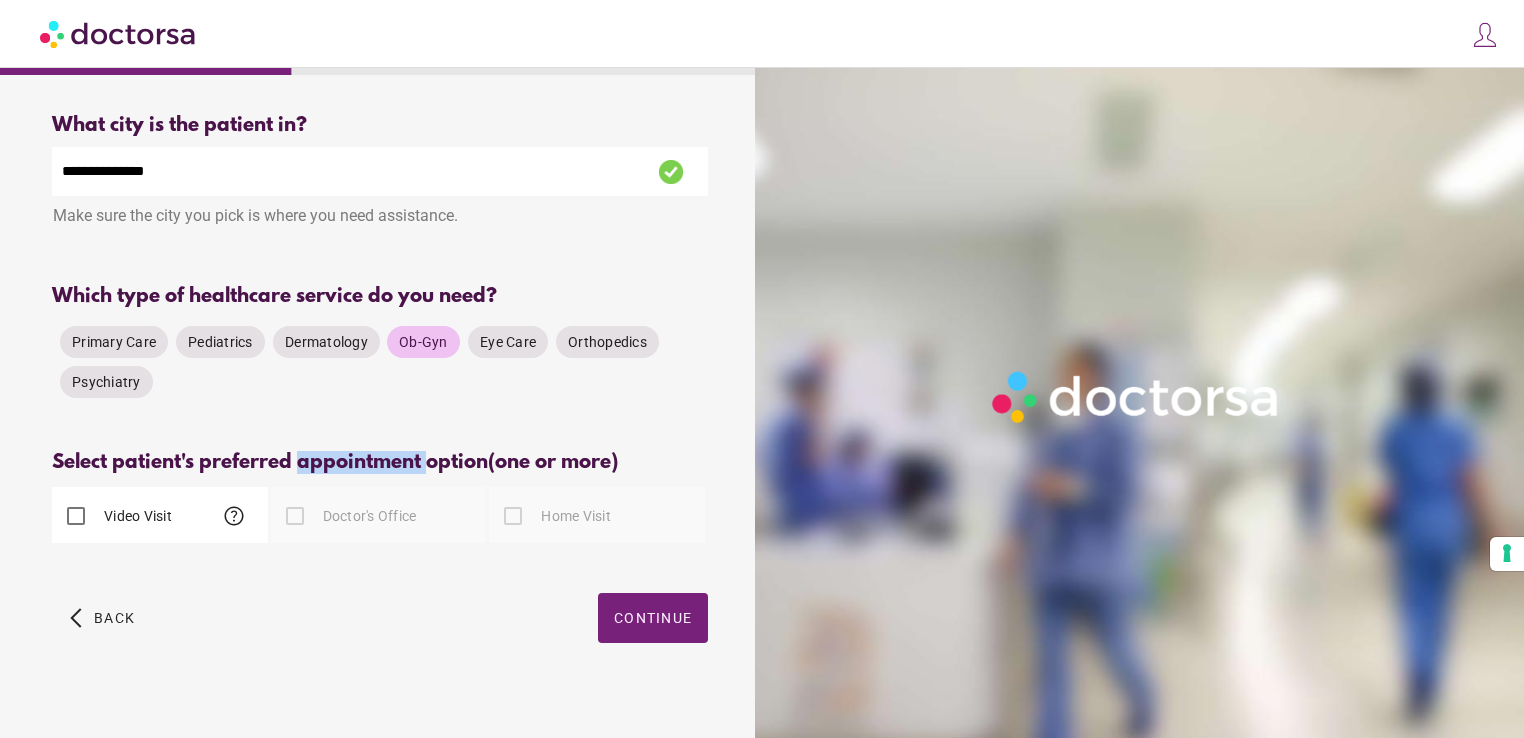 click on "Select patient's preferred appointment option
(one or more)" at bounding box center (380, 462) 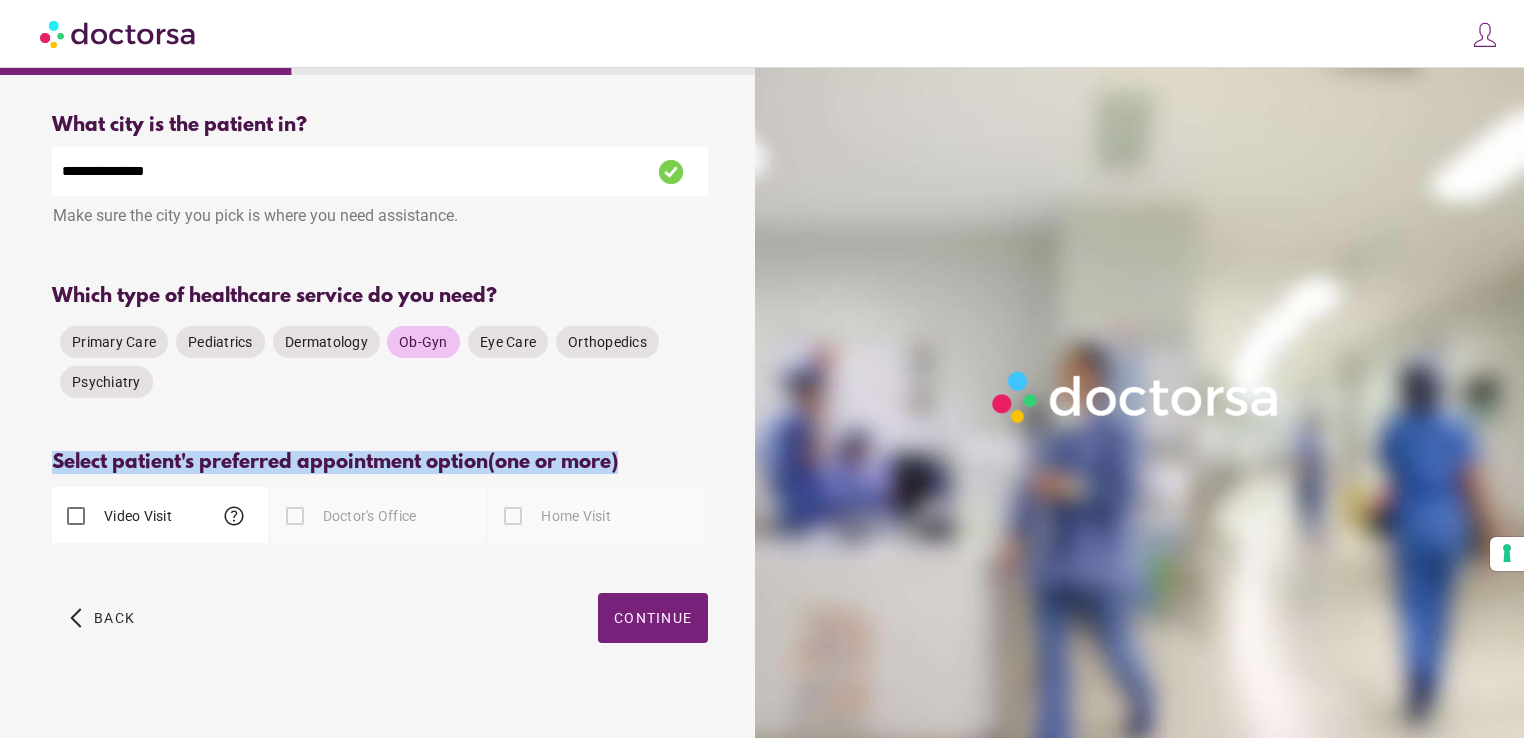 click on "Select patient's preferred appointment option
(one or more)" at bounding box center (380, 462) 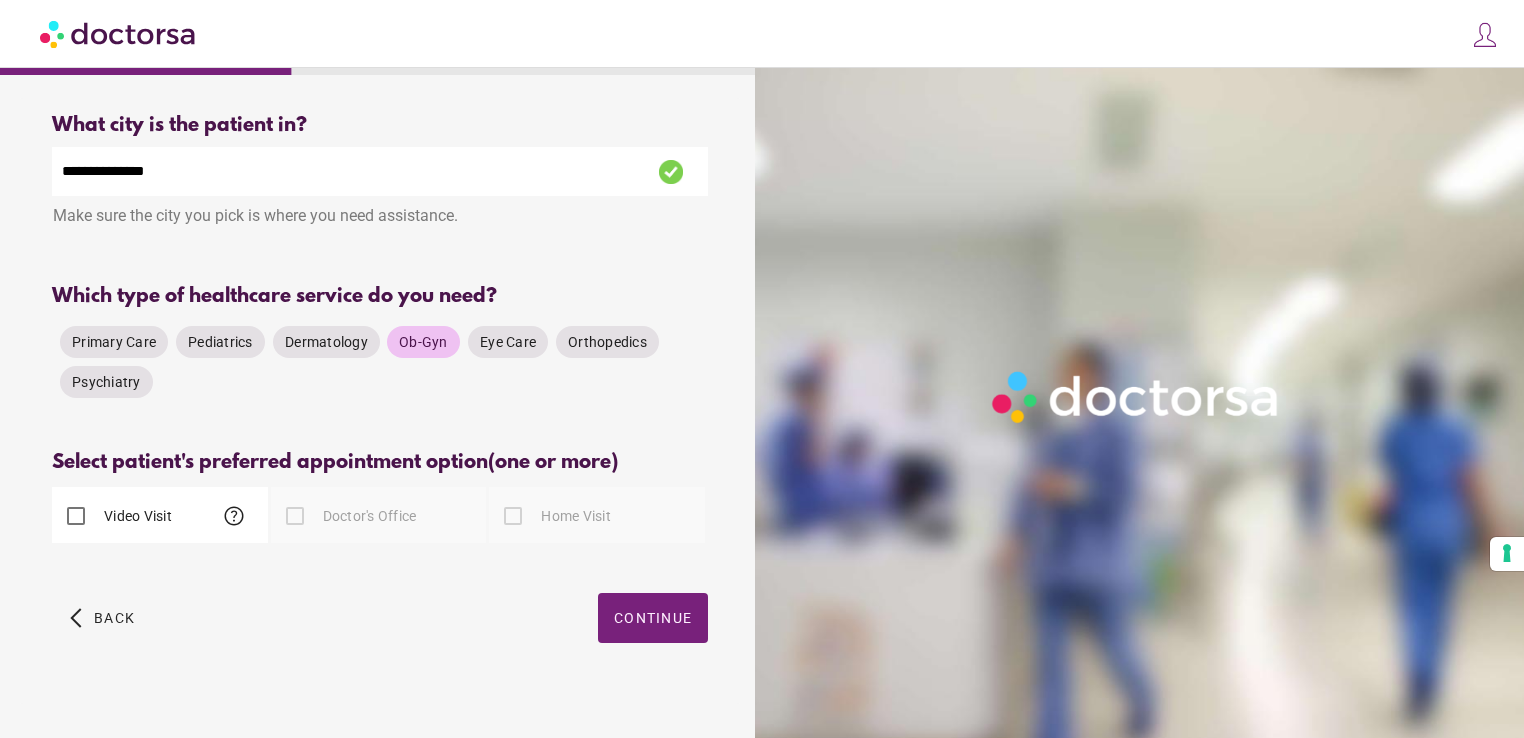 click on "Video Visit
help" at bounding box center [160, 515] 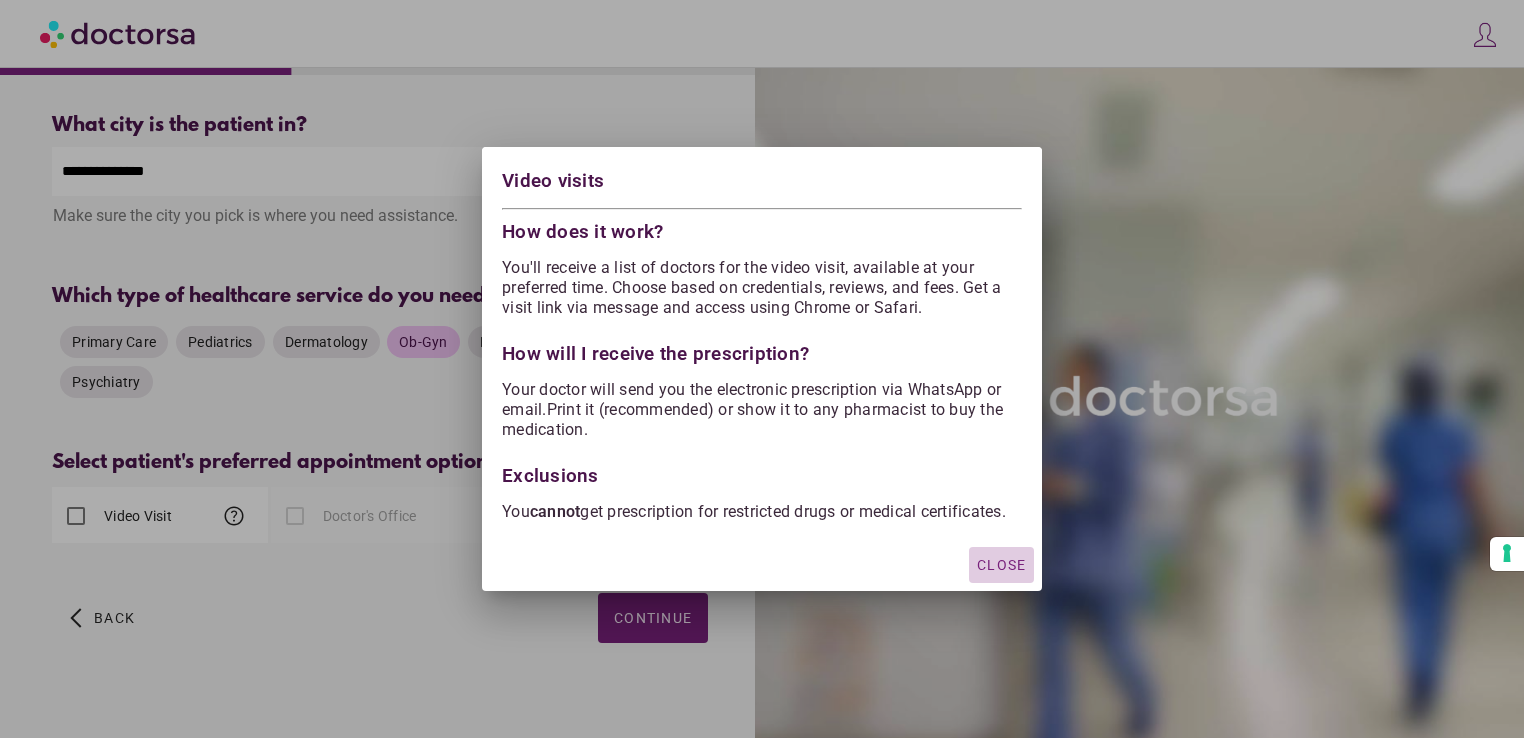 click on "Close" at bounding box center [1001, 565] 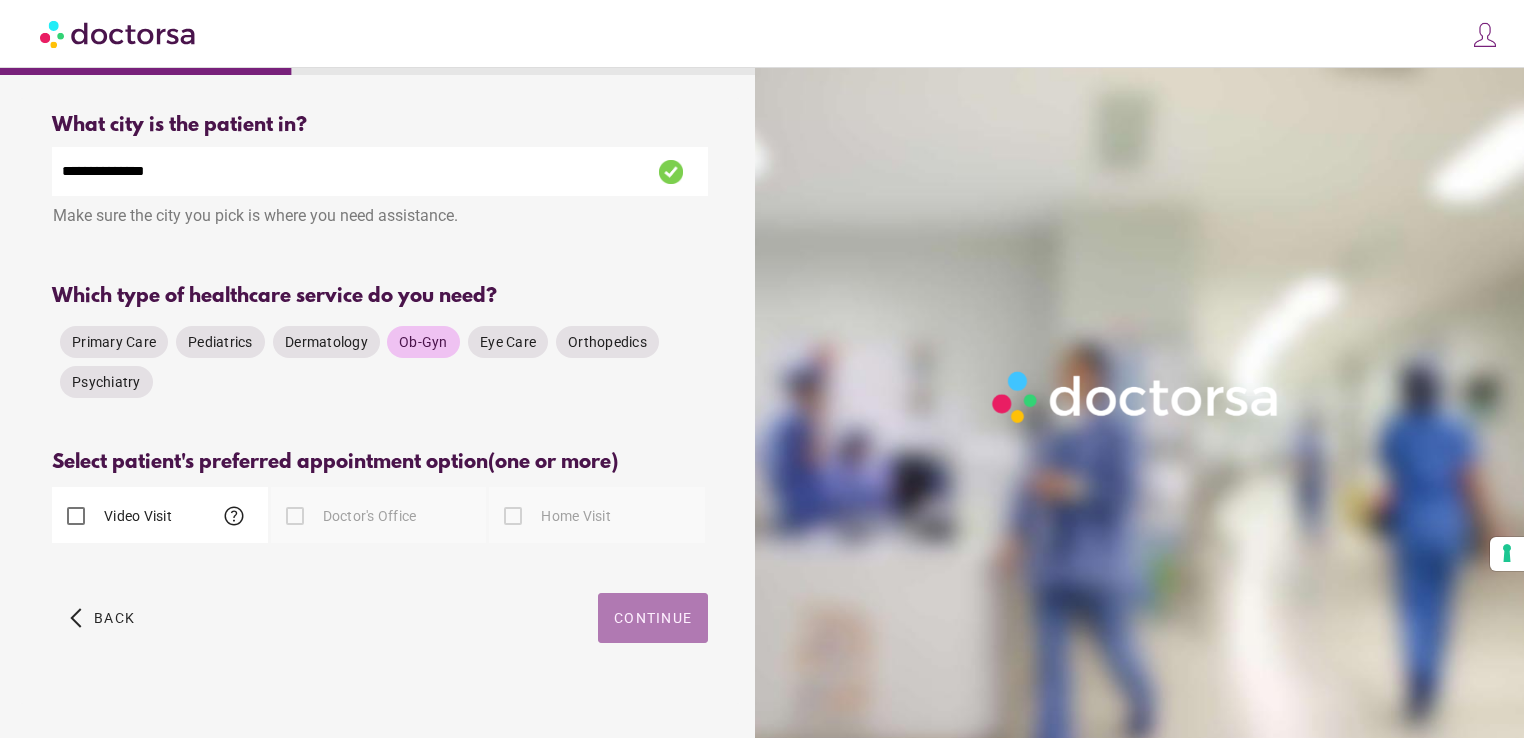 click at bounding box center [653, 618] 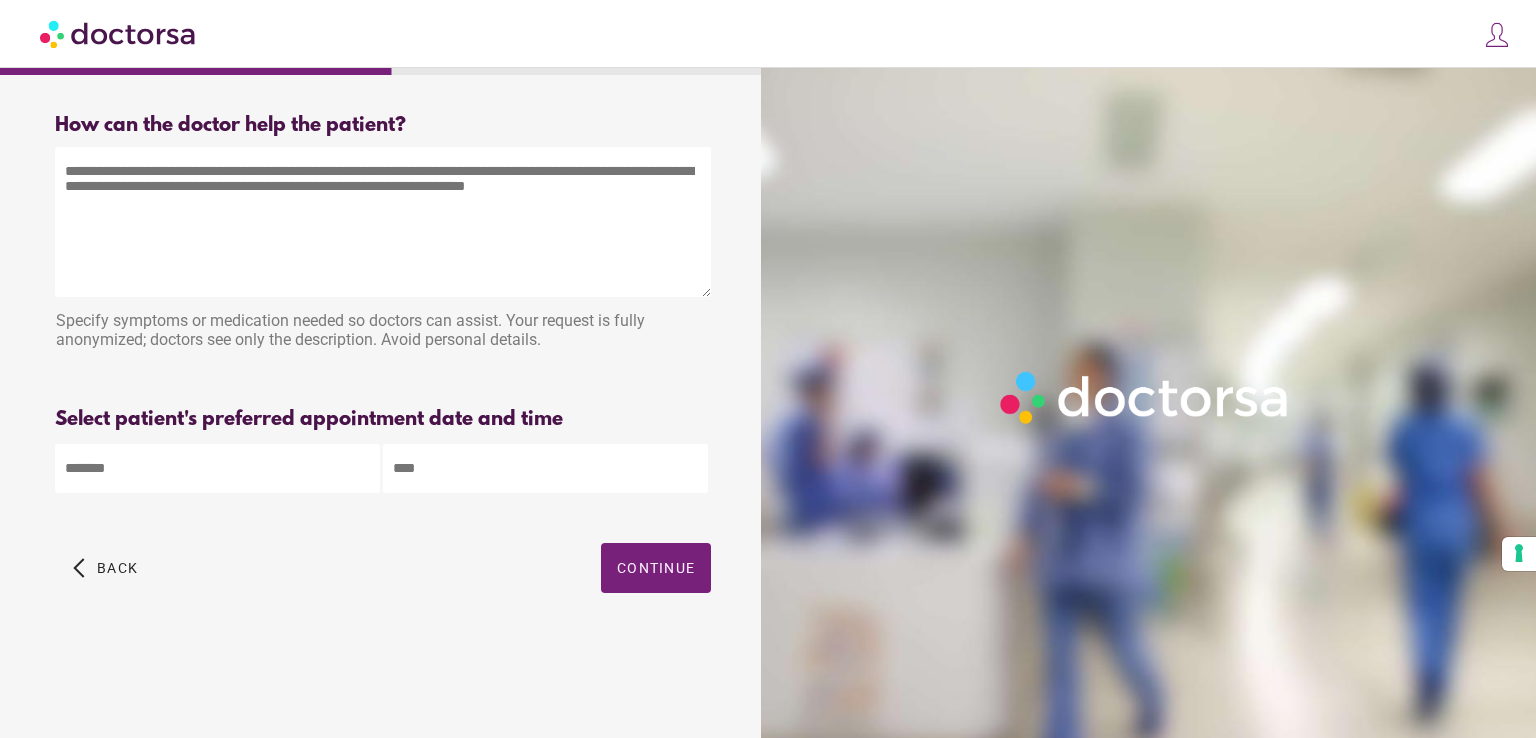 click at bounding box center (383, 222) 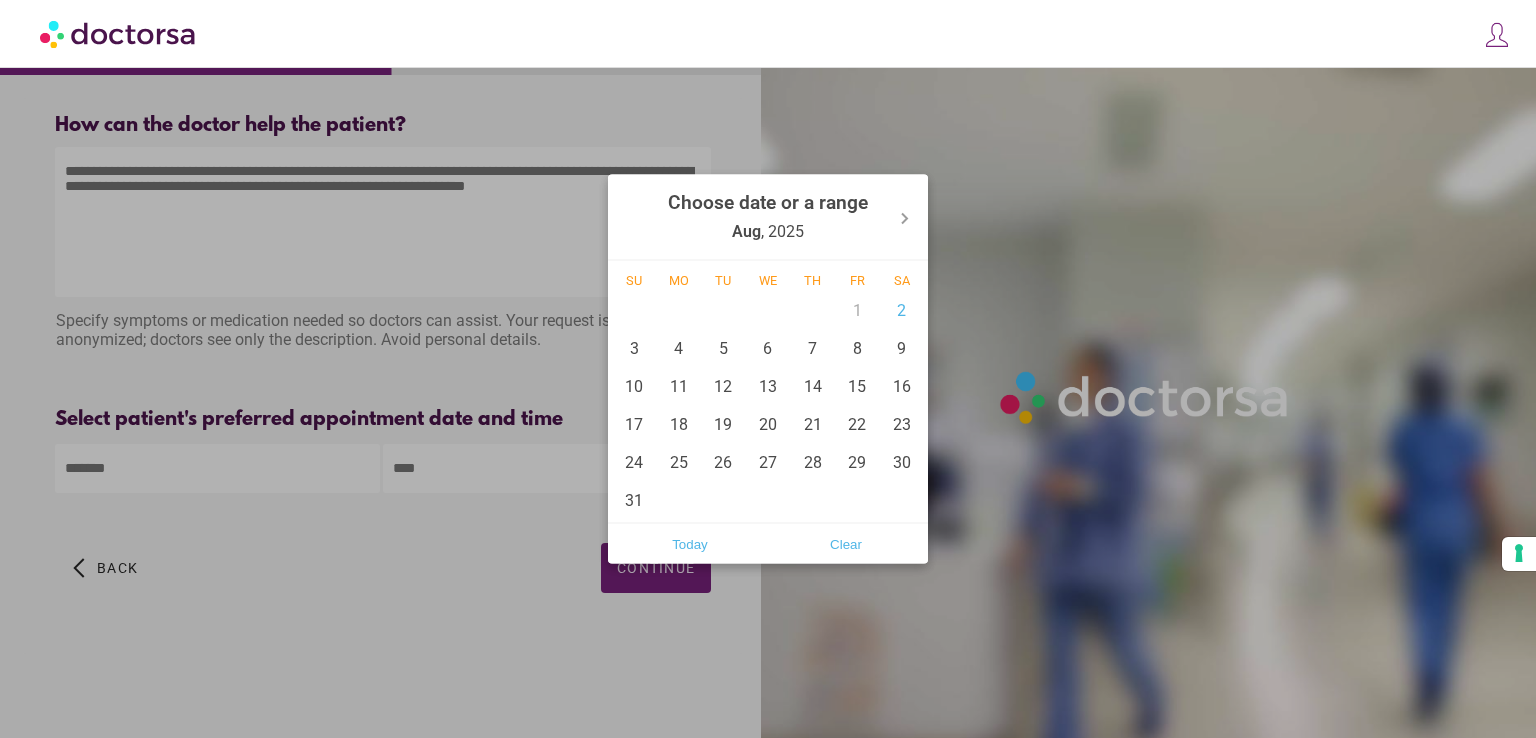 click at bounding box center (768, 369) 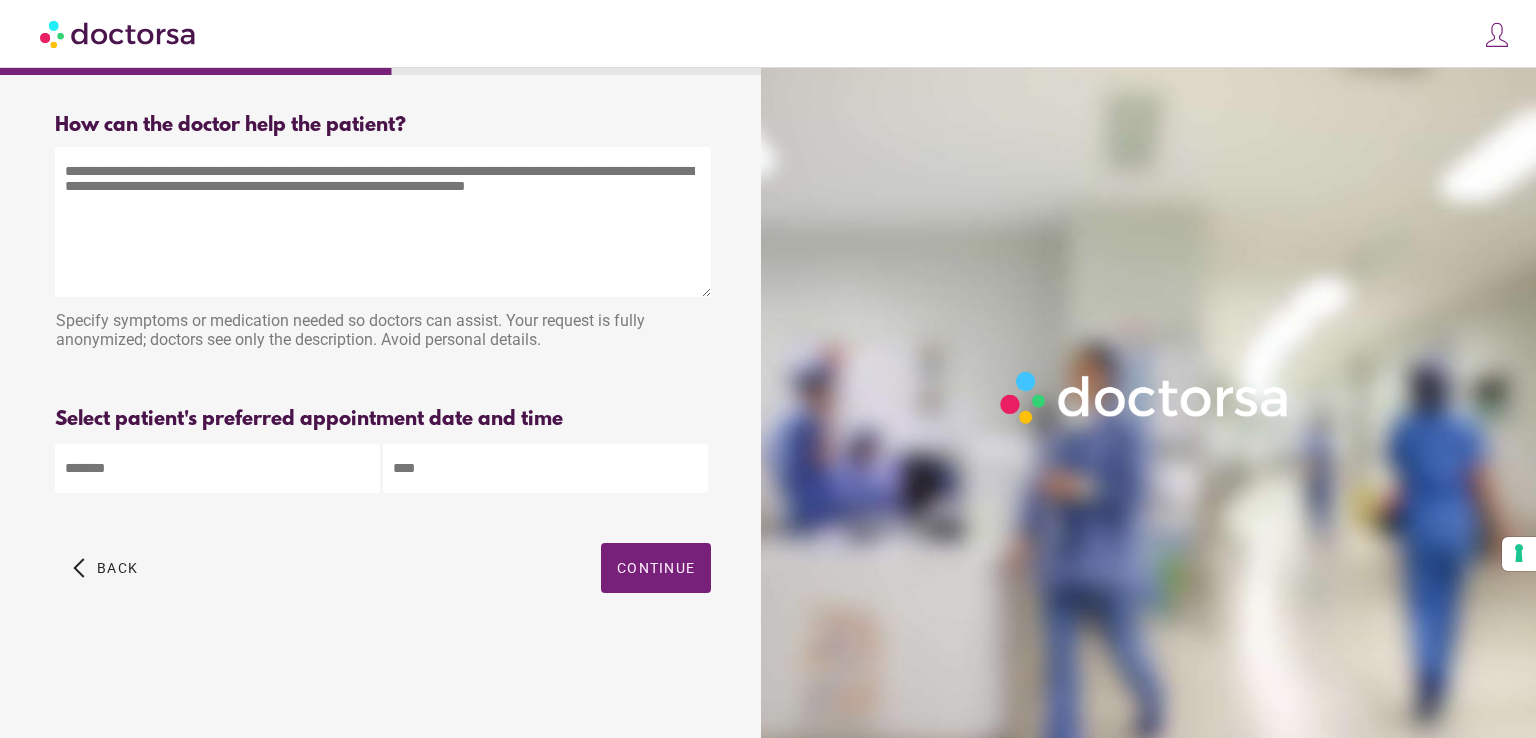 click at bounding box center (383, 222) 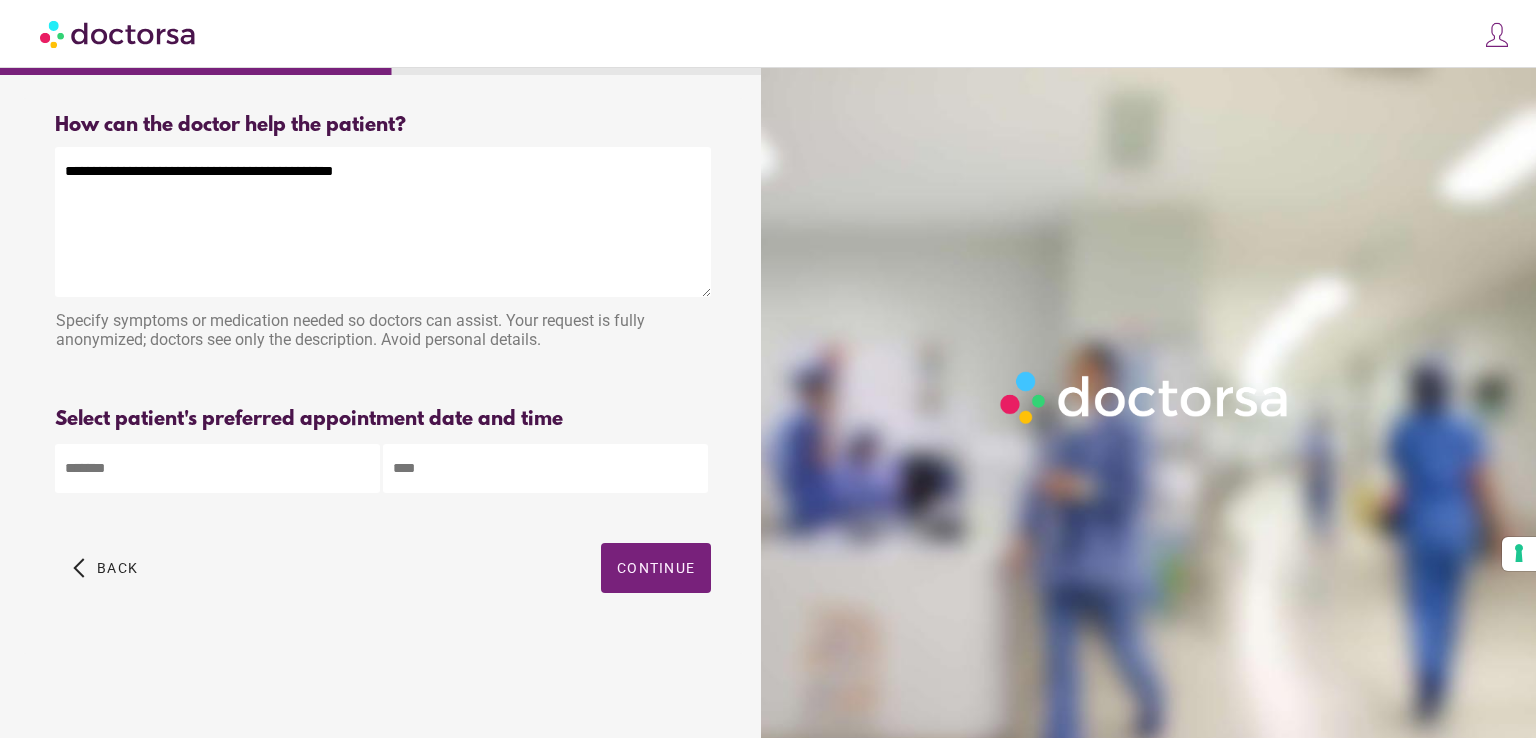 click on "How can the doctor help the patient?" at bounding box center (383, 125) 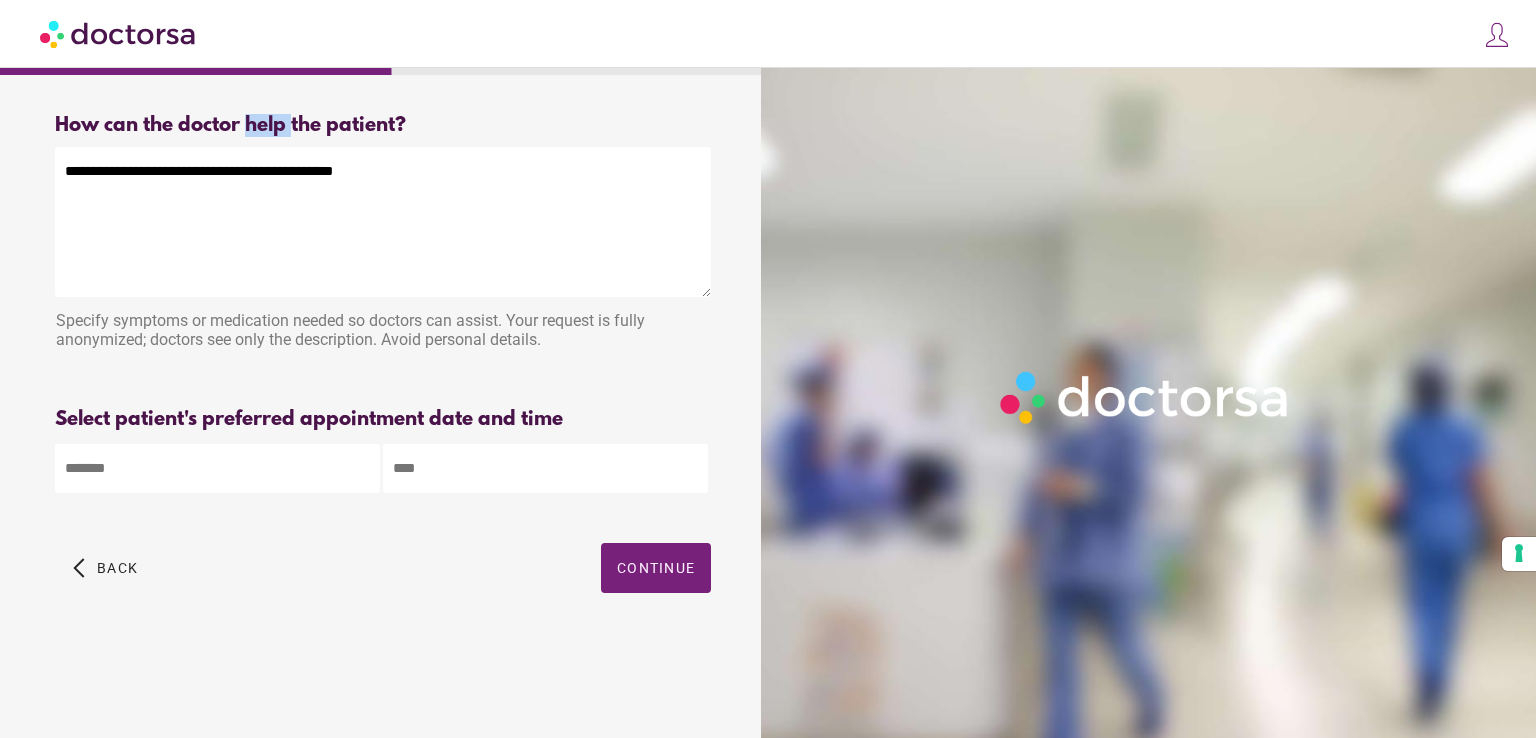 click on "How can the doctor help the patient?" at bounding box center (383, 125) 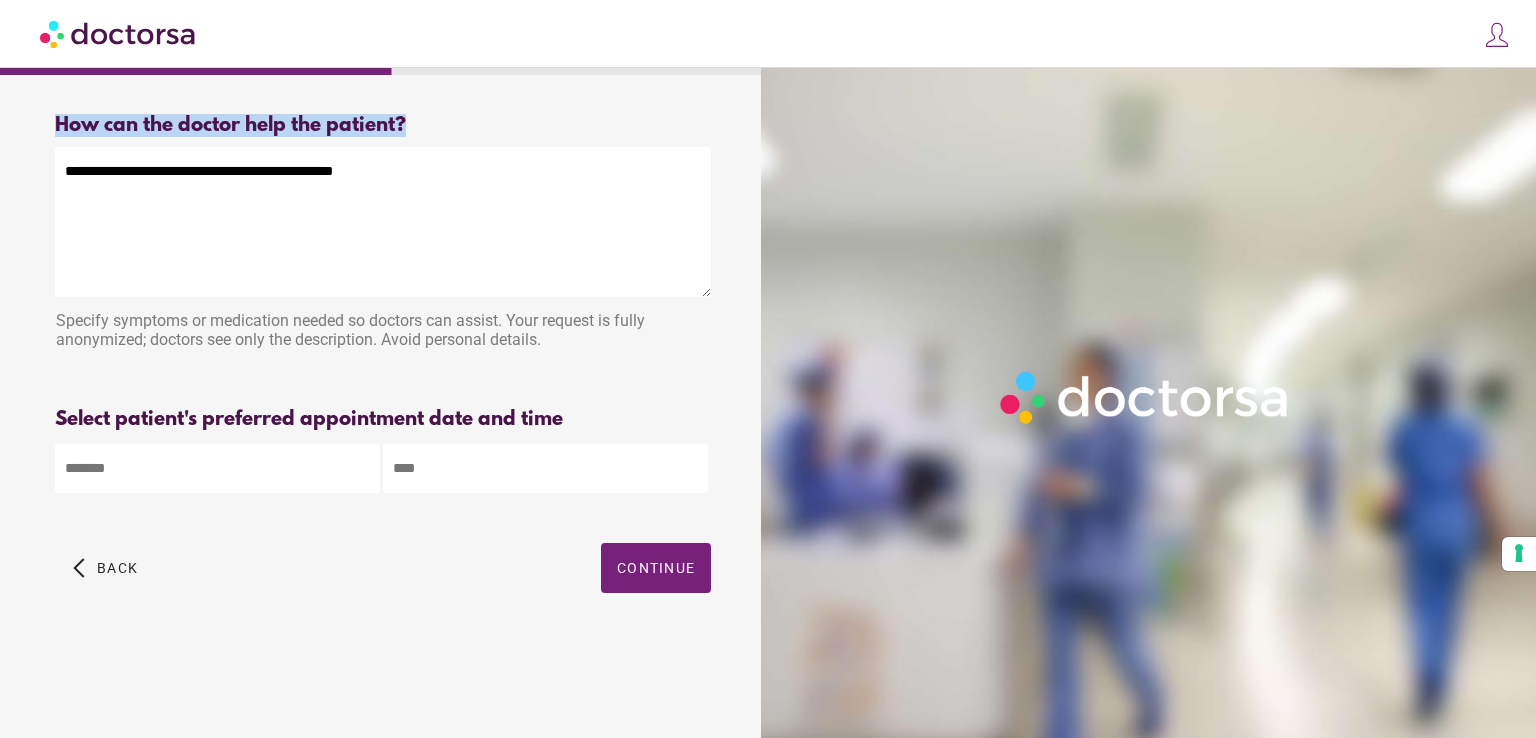 click on "How can the doctor help the patient?" at bounding box center (383, 125) 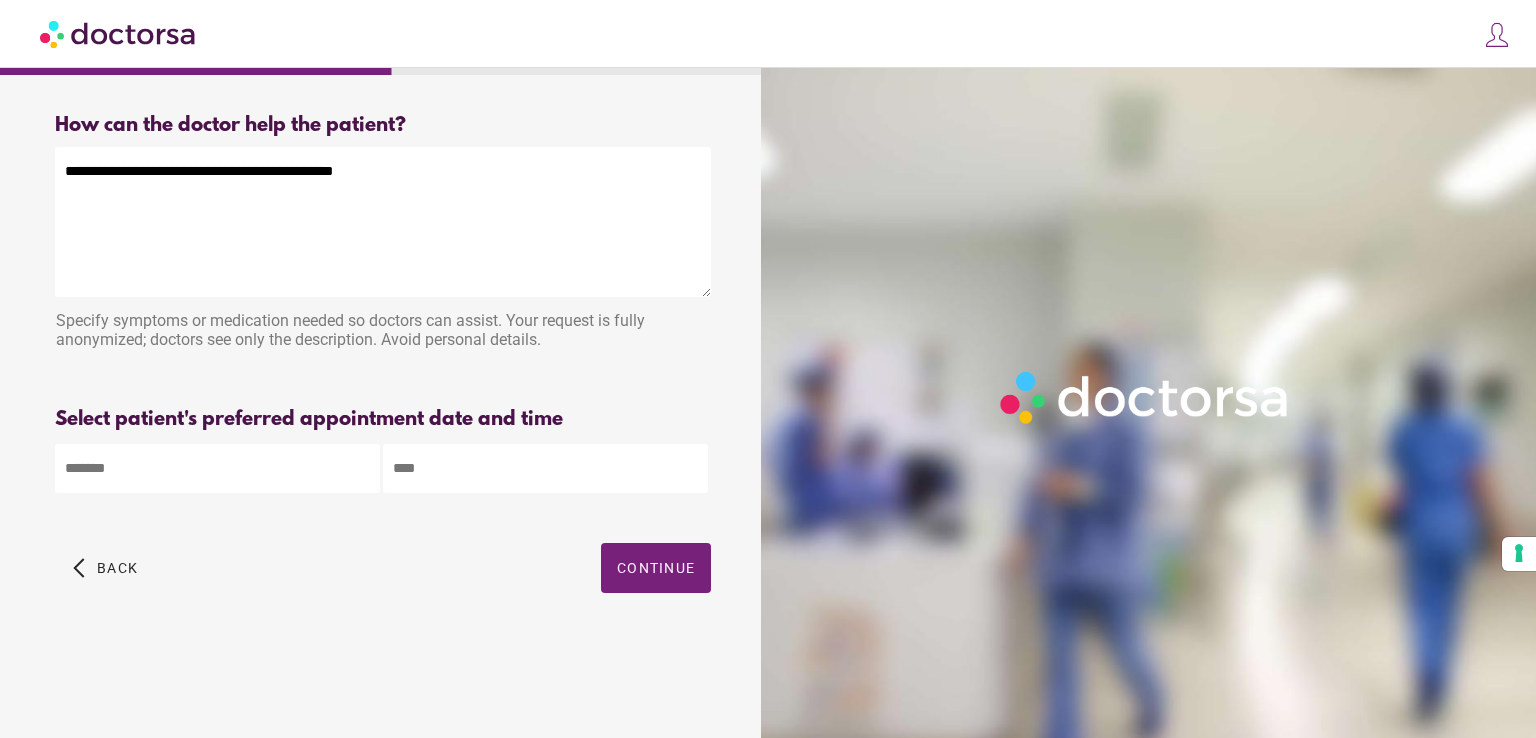 click on "**********" at bounding box center (383, 222) 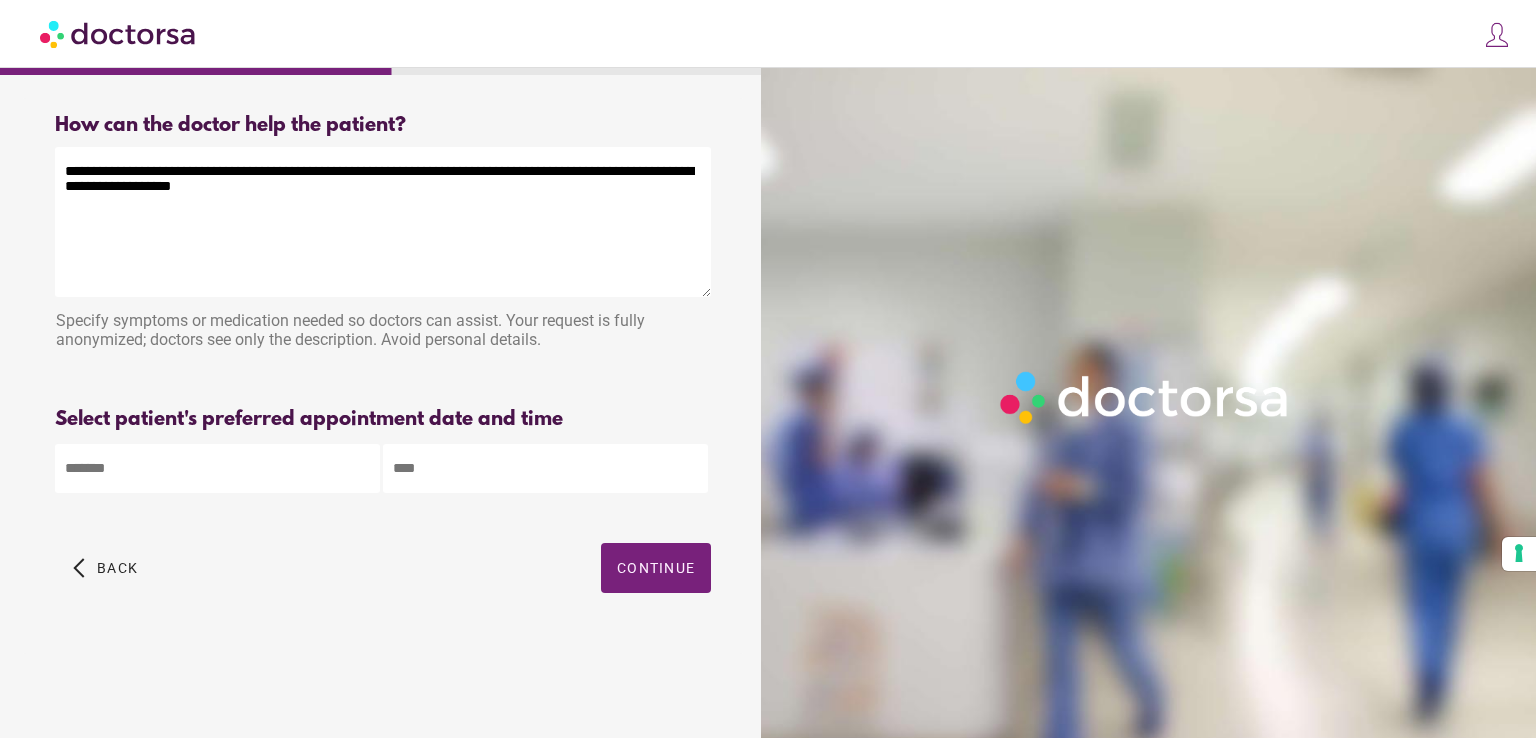 click on "**********" at bounding box center (383, 222) 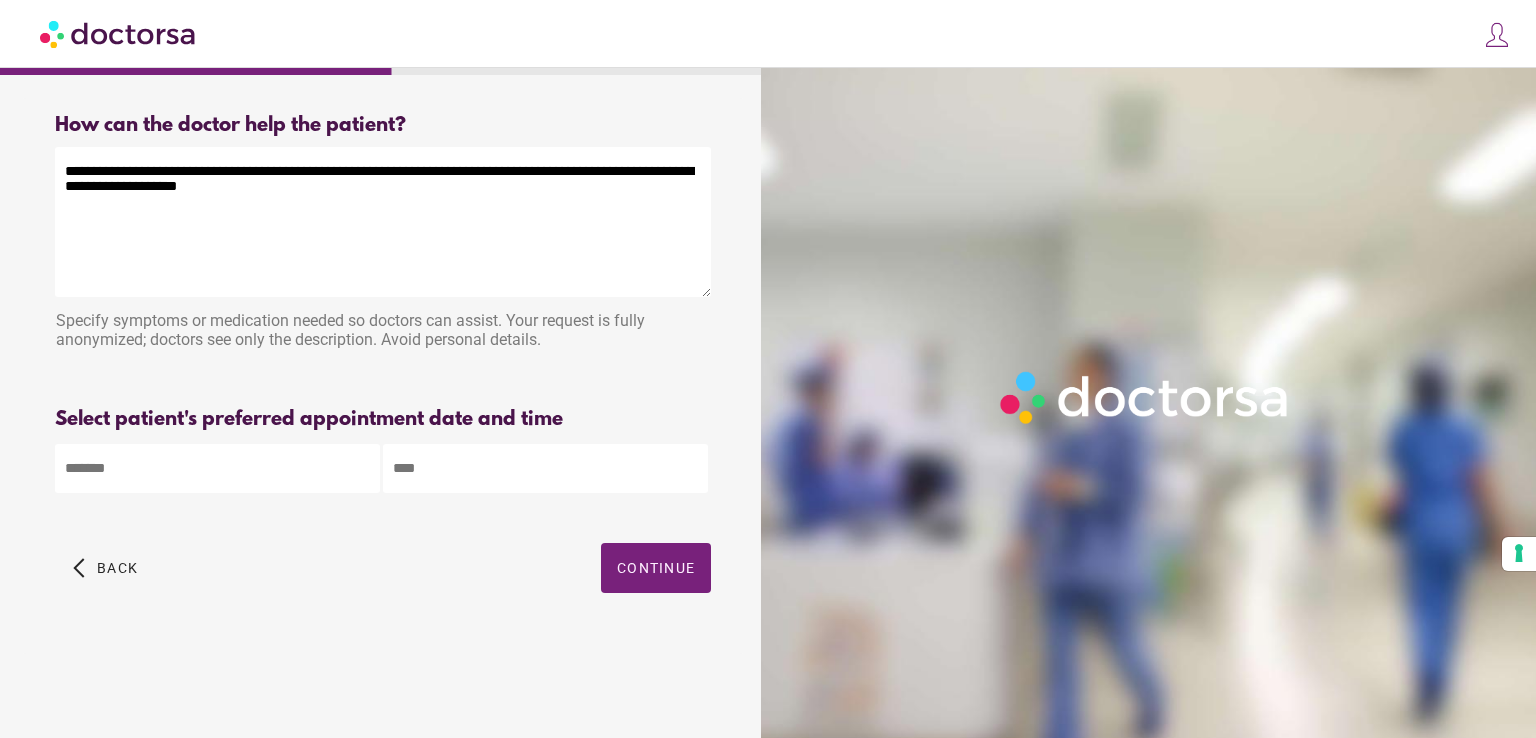 click on "**********" at bounding box center [383, 222] 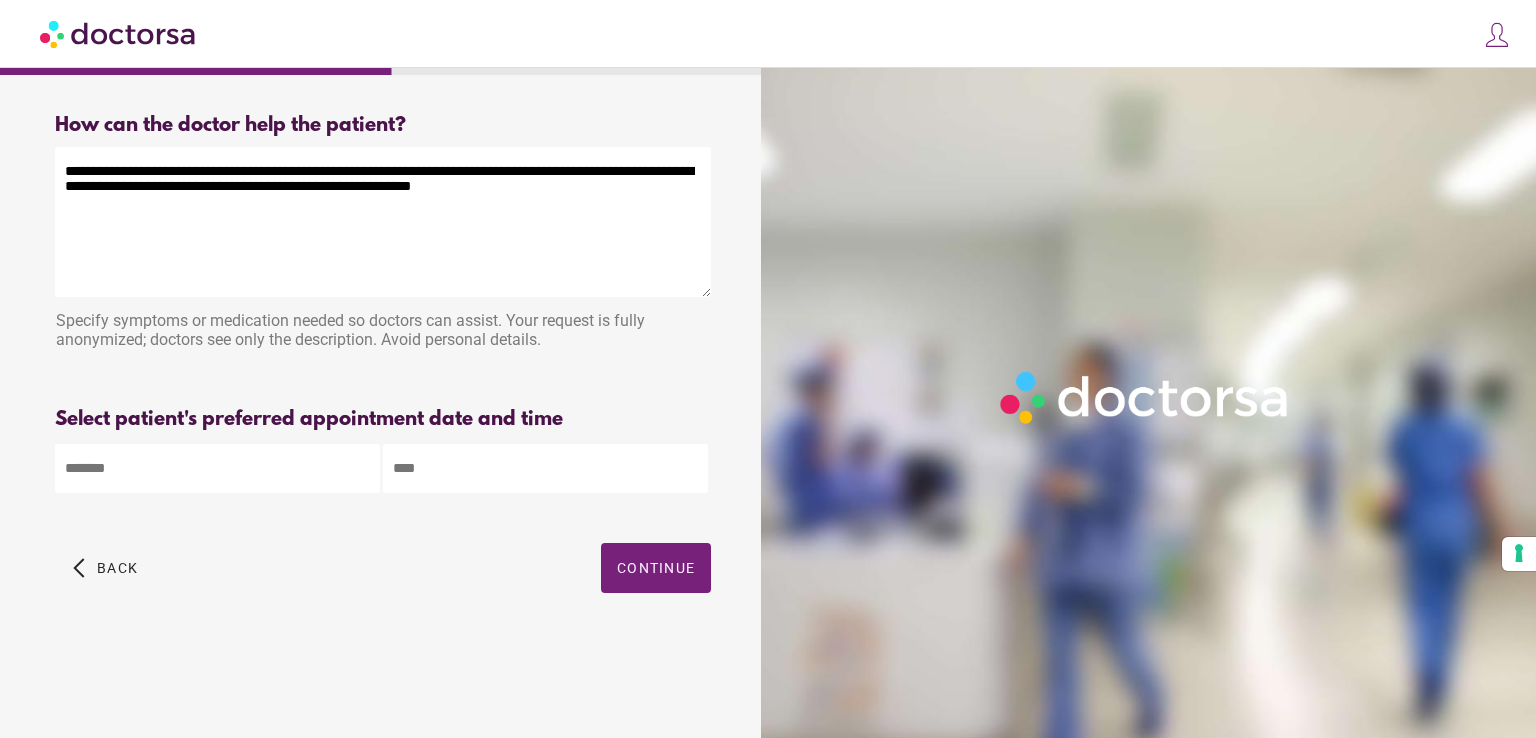 click on "**********" at bounding box center (383, 222) 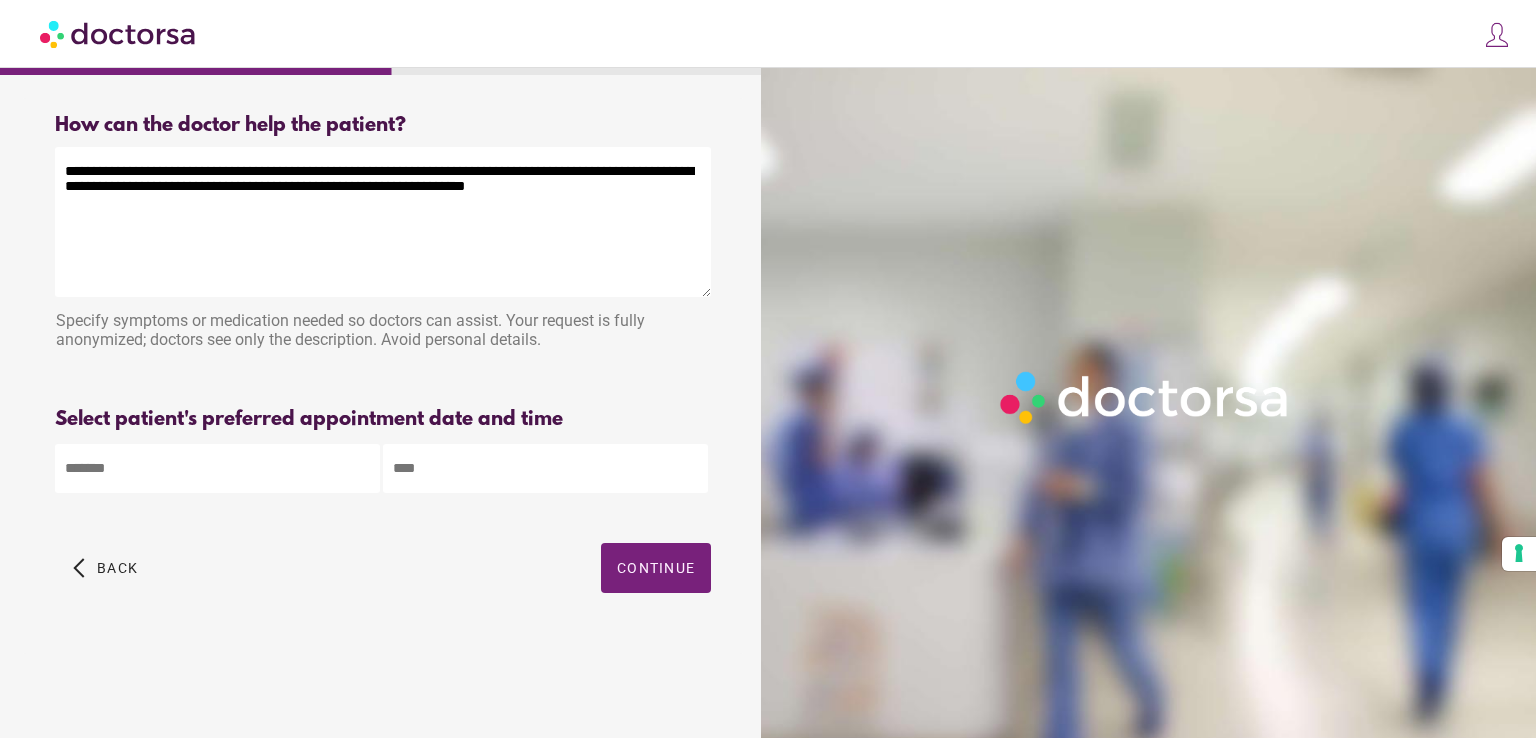 click on "**********" at bounding box center [383, 222] 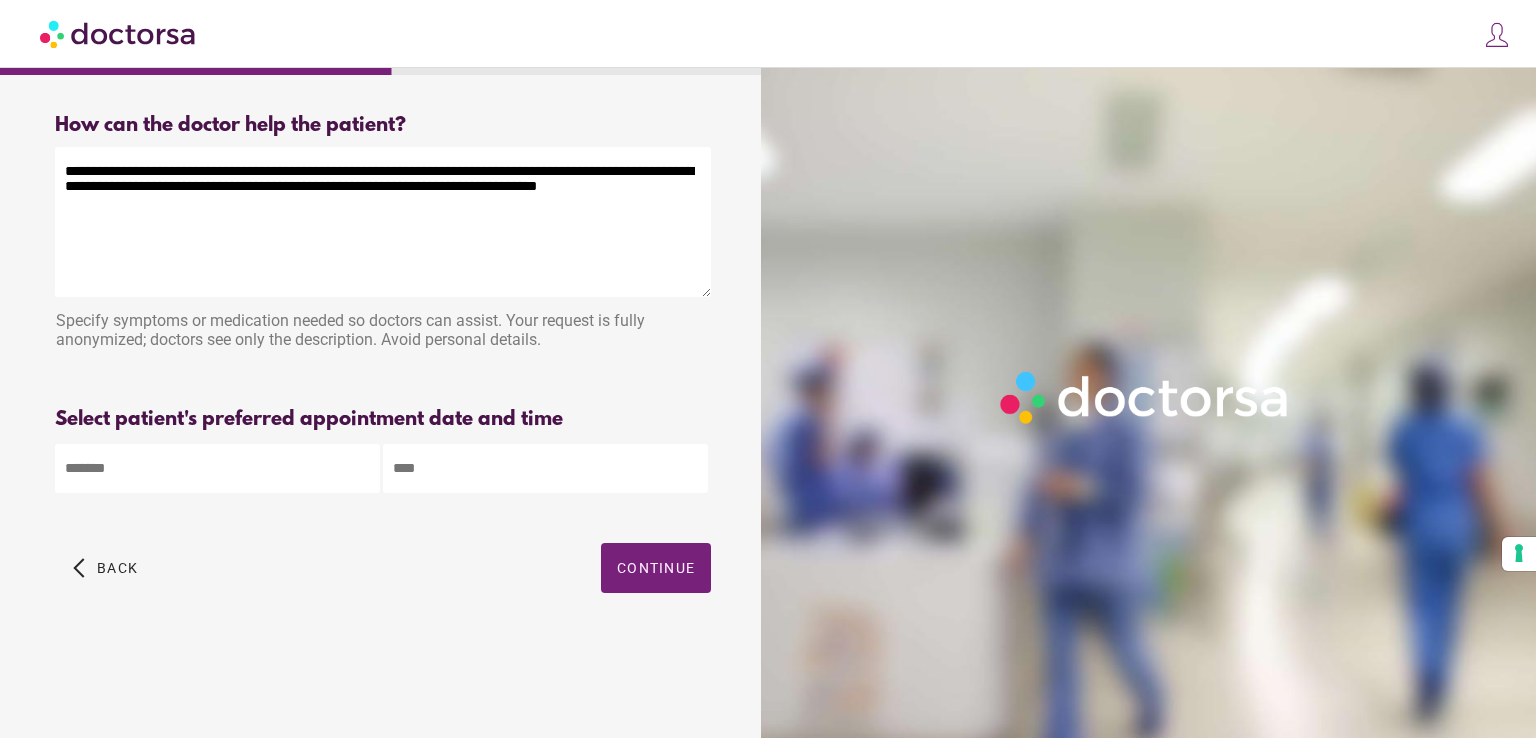 click on "**********" at bounding box center [383, 222] 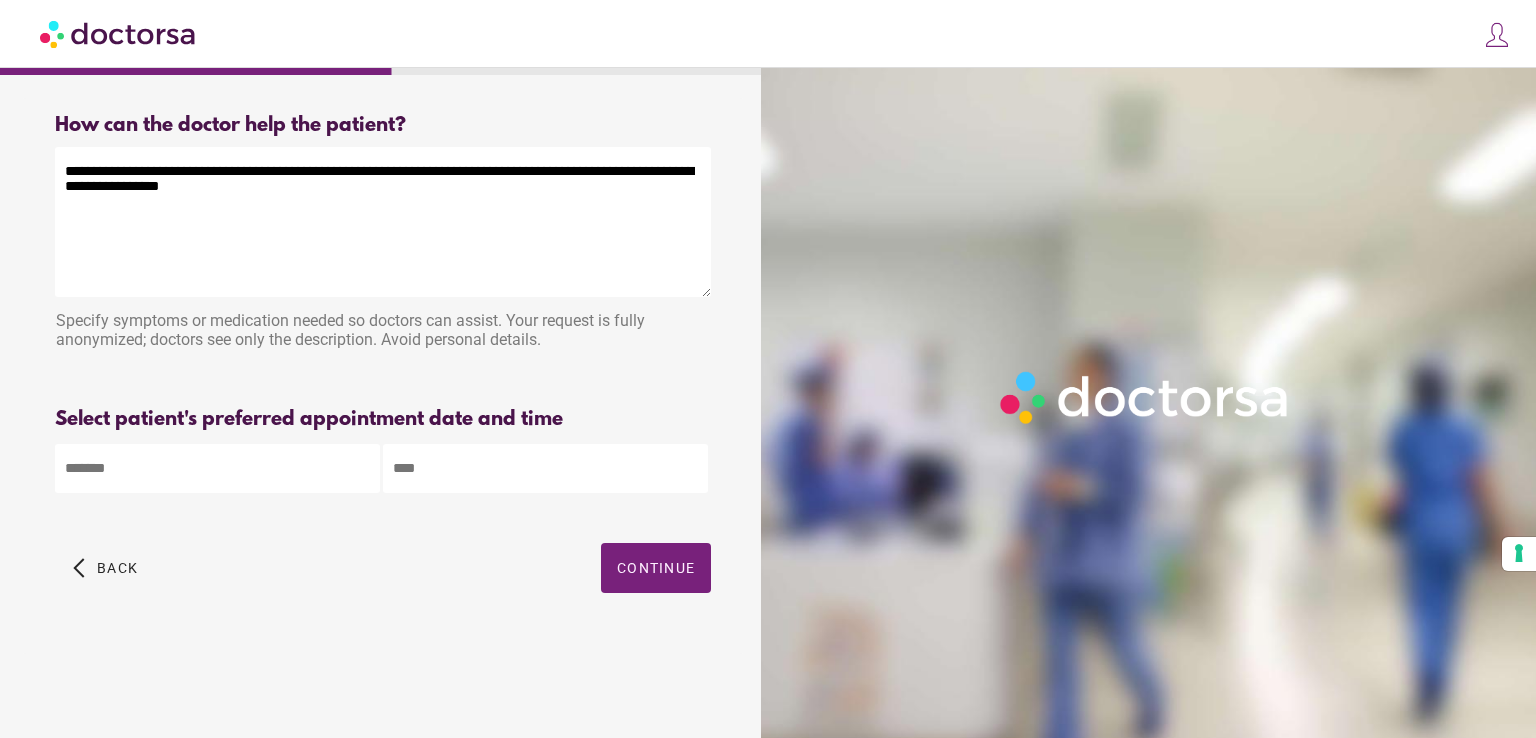 type on "**********" 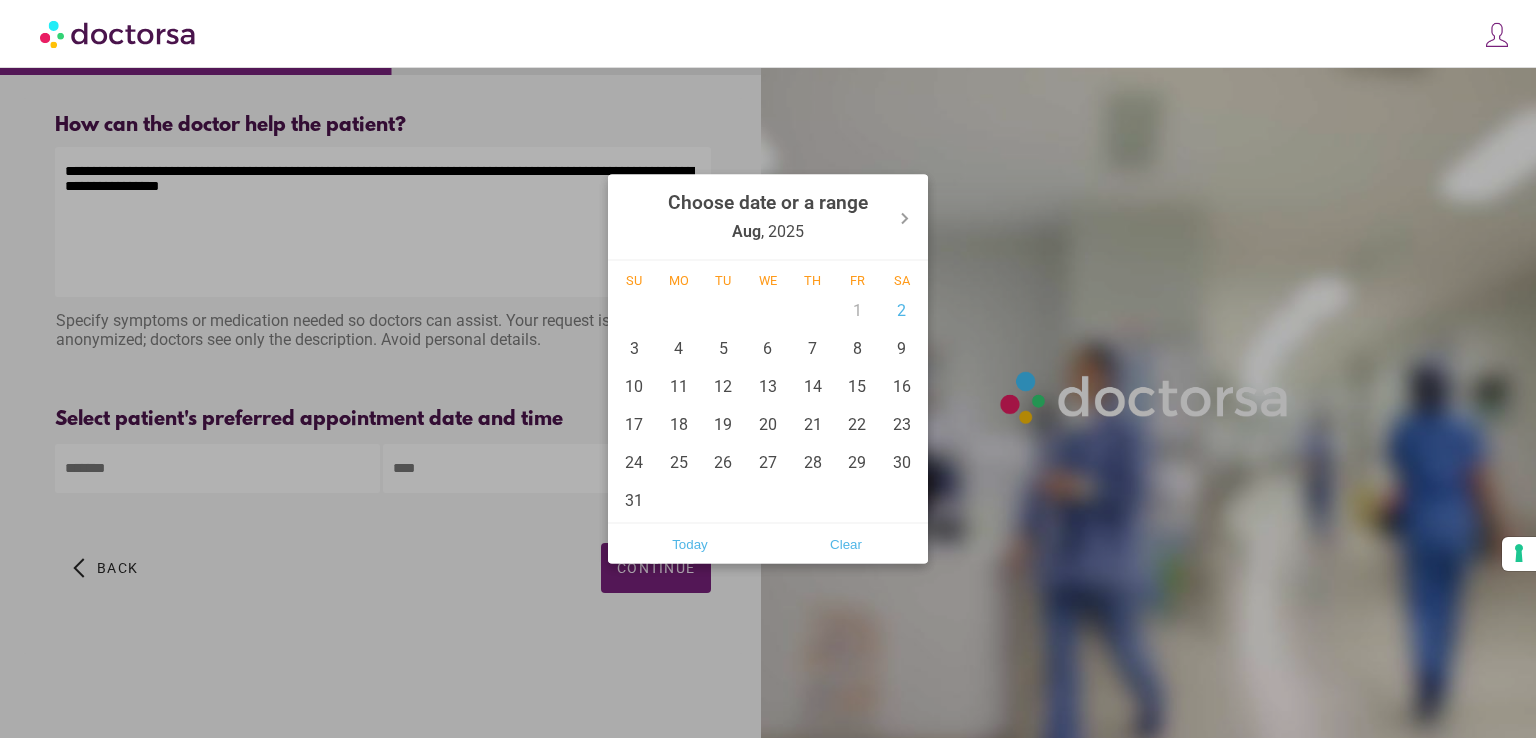 click on "**********" at bounding box center (768, 369) 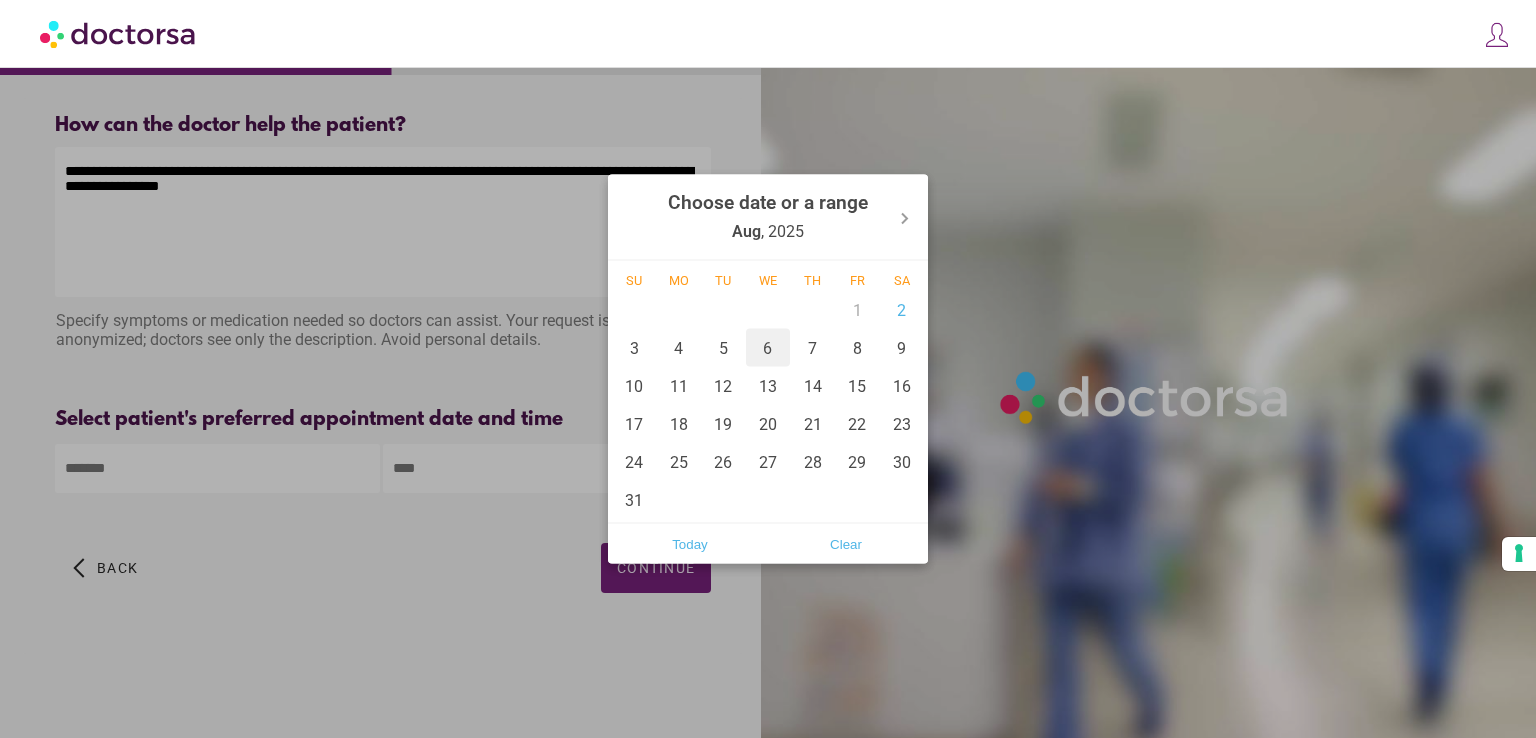 click on "6" at bounding box center (768, 348) 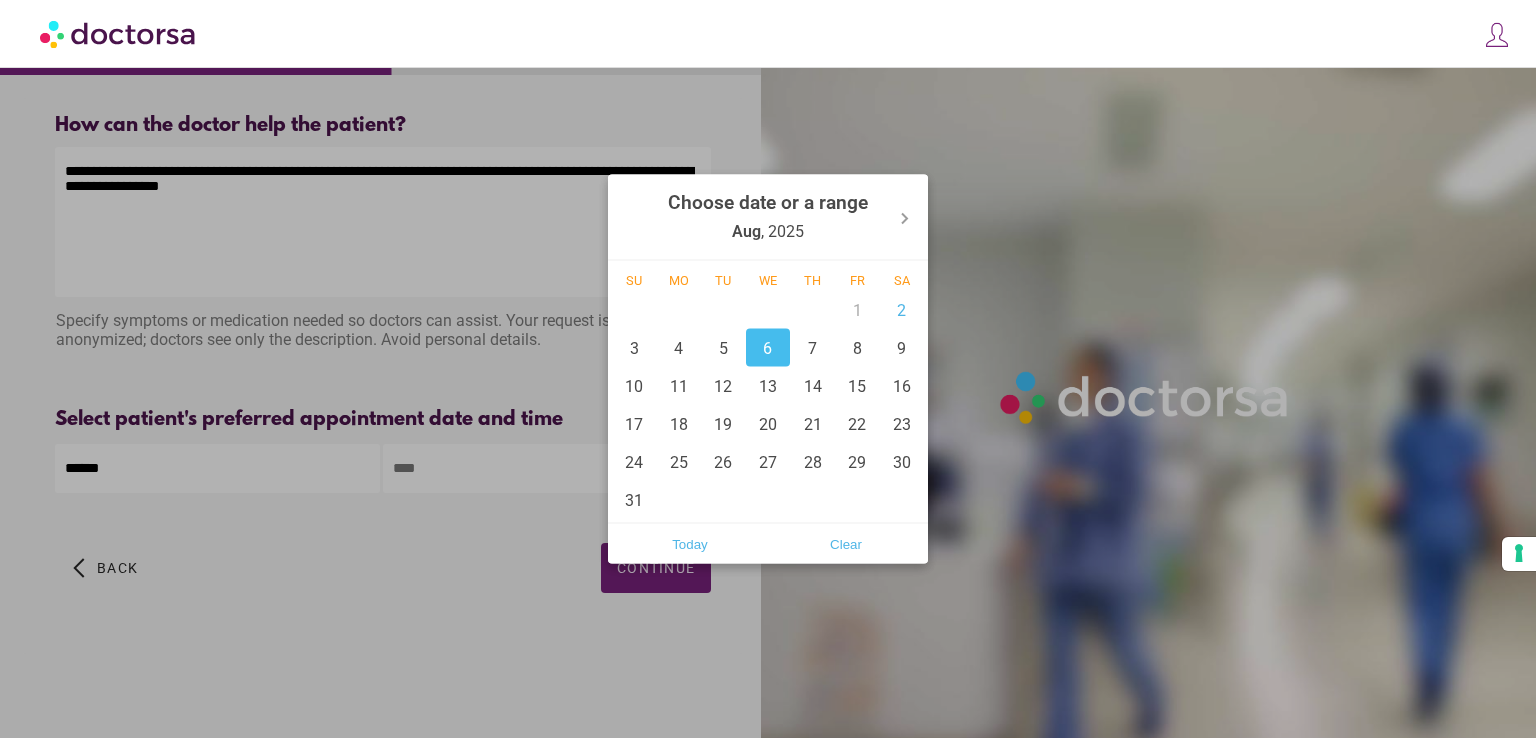 click on "6" at bounding box center (768, 348) 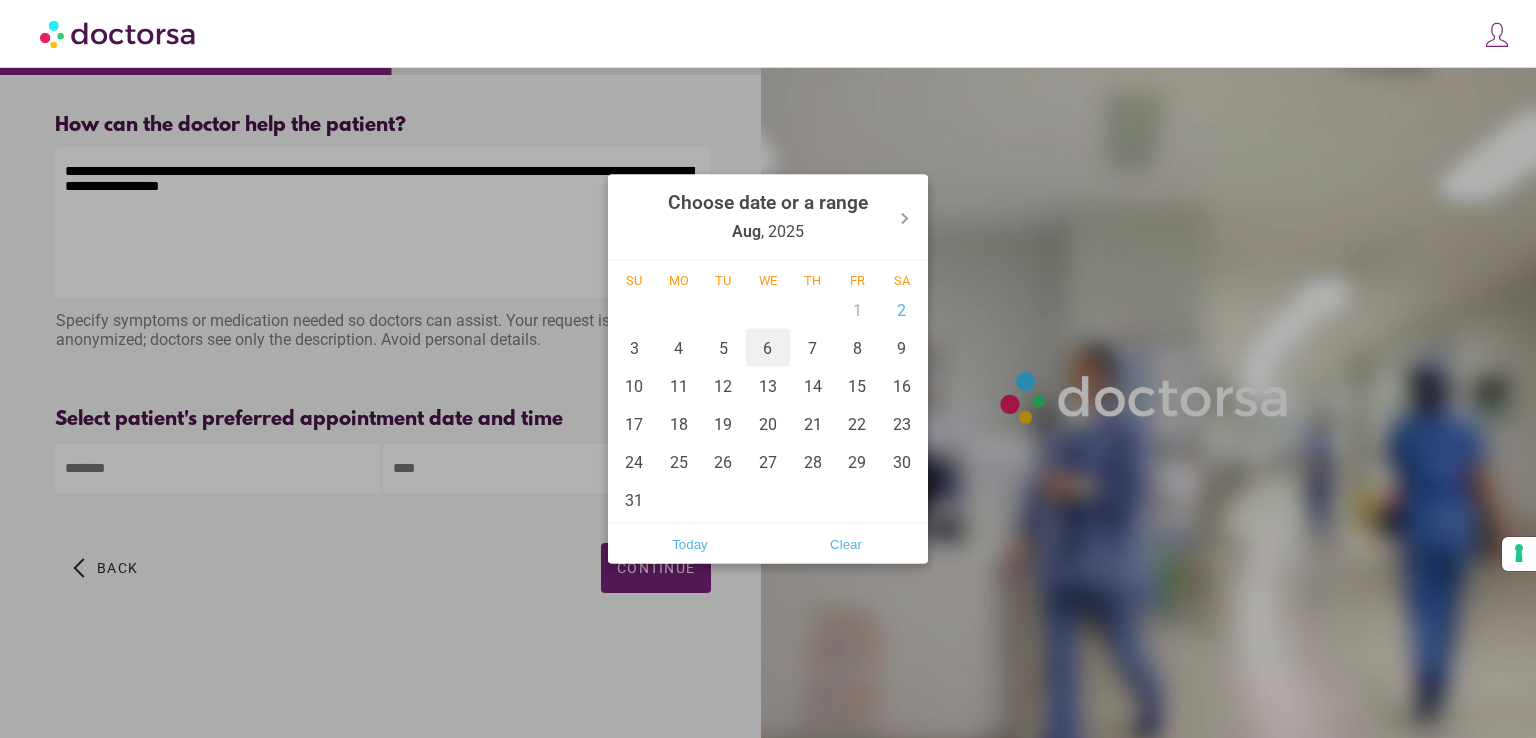 click on "6" at bounding box center [768, 348] 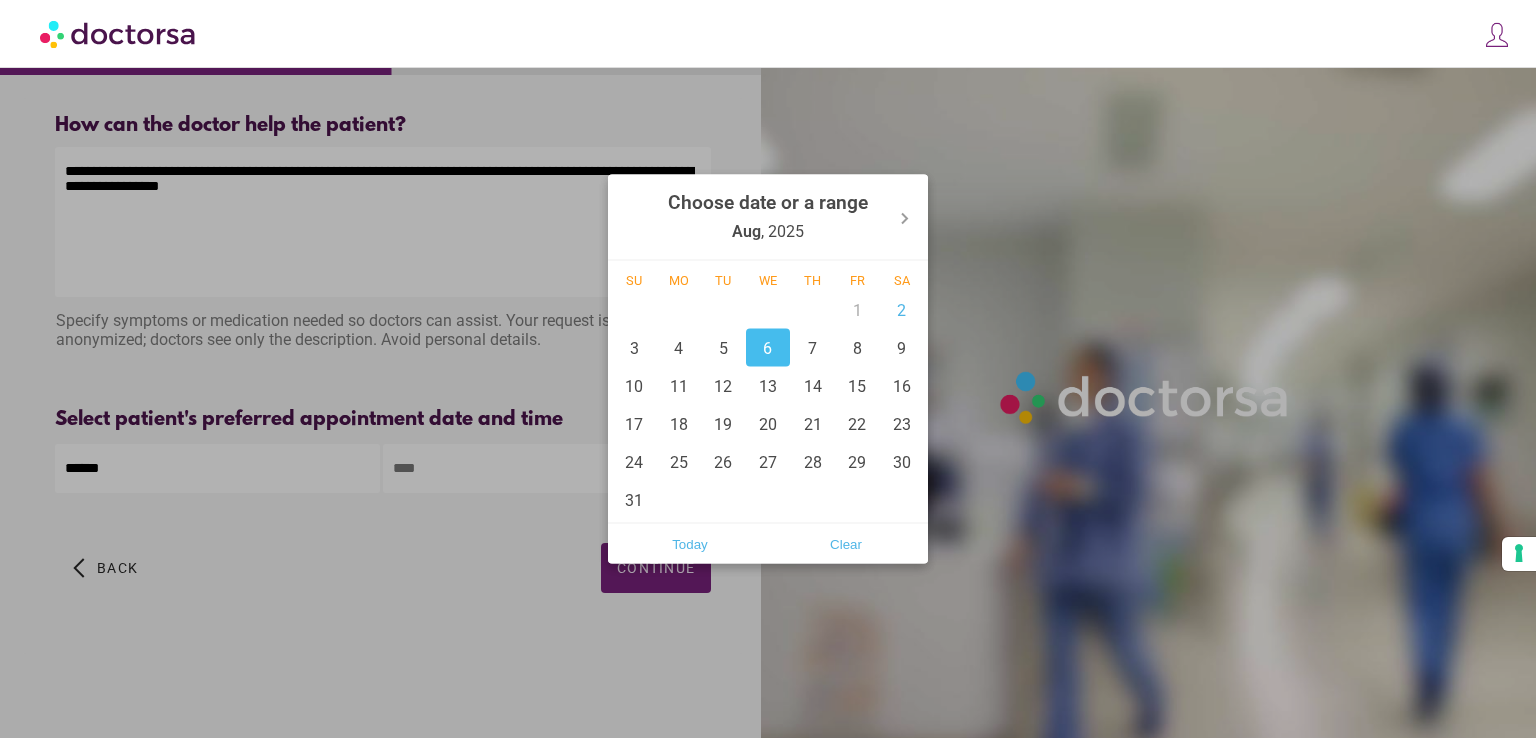 click on "6" at bounding box center (768, 348) 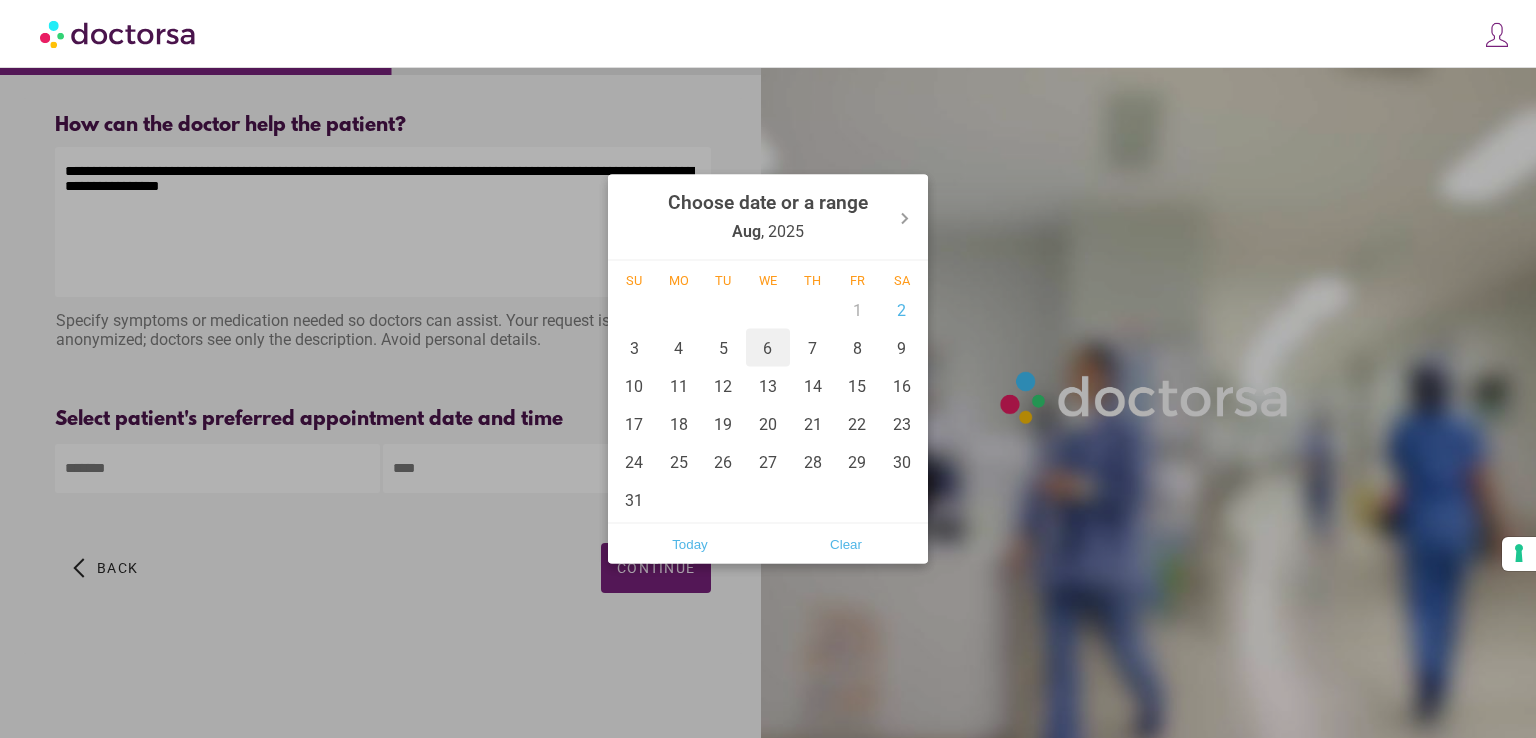 click on "6" at bounding box center (768, 348) 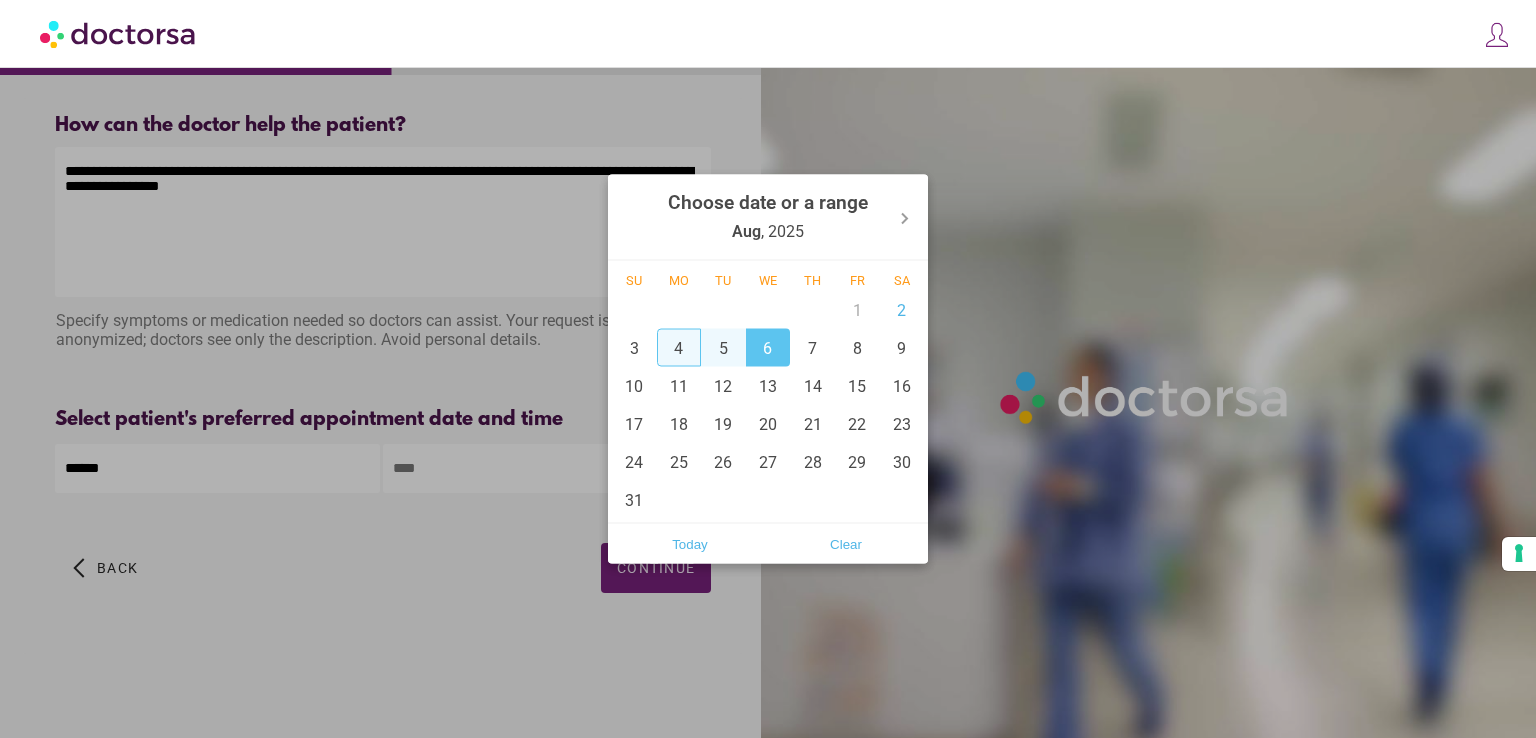 click on "4" at bounding box center (679, 348) 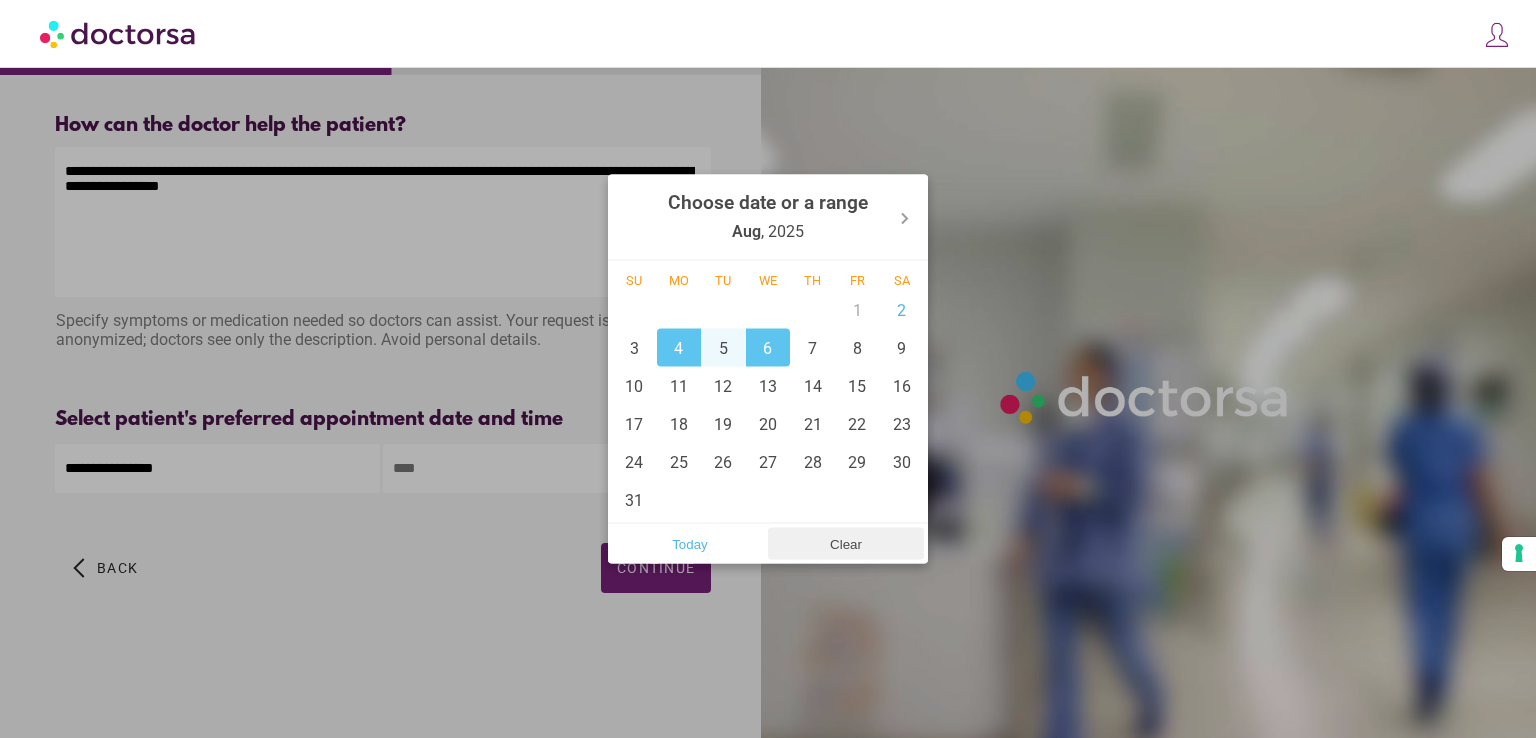 click on "Clear" at bounding box center (846, 544) 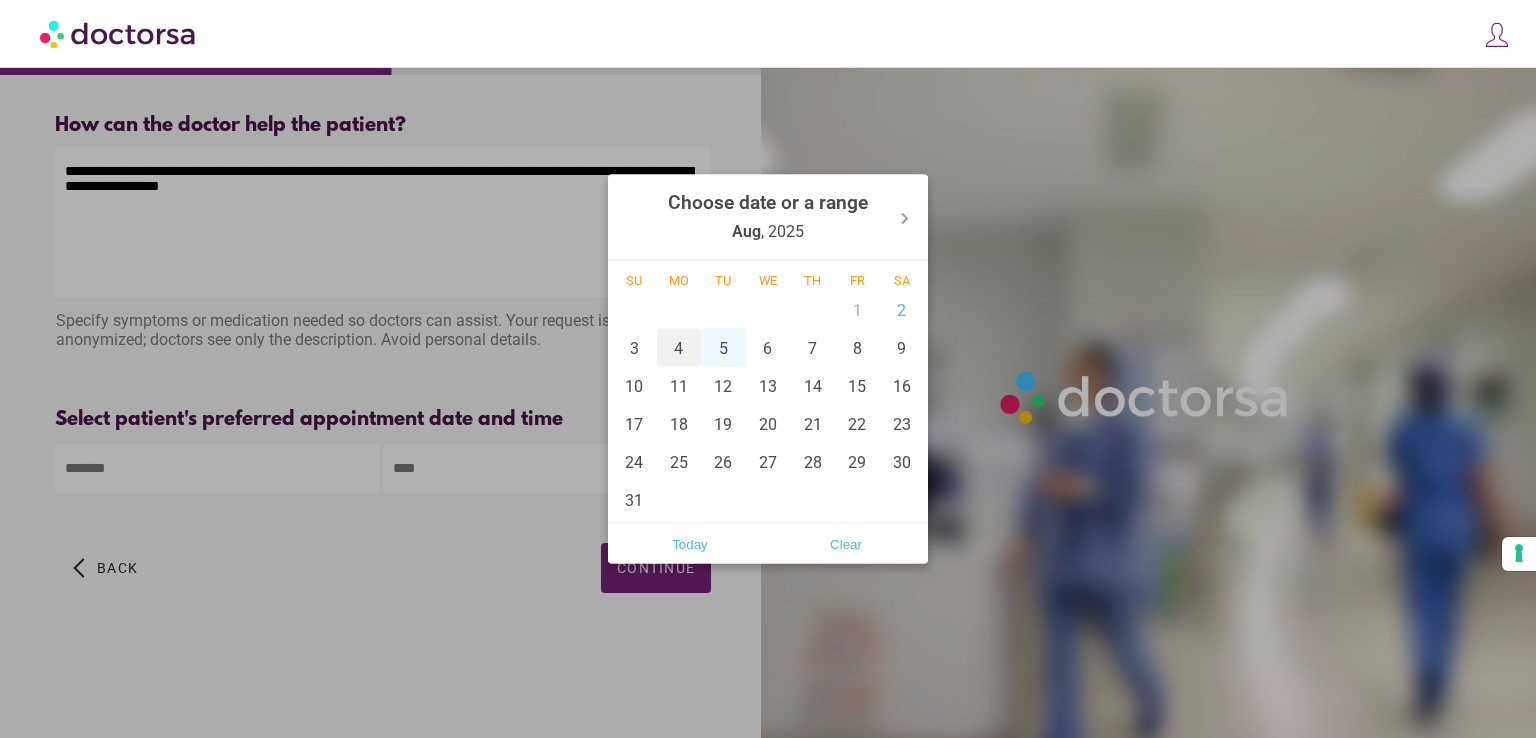click on "4" at bounding box center (679, 348) 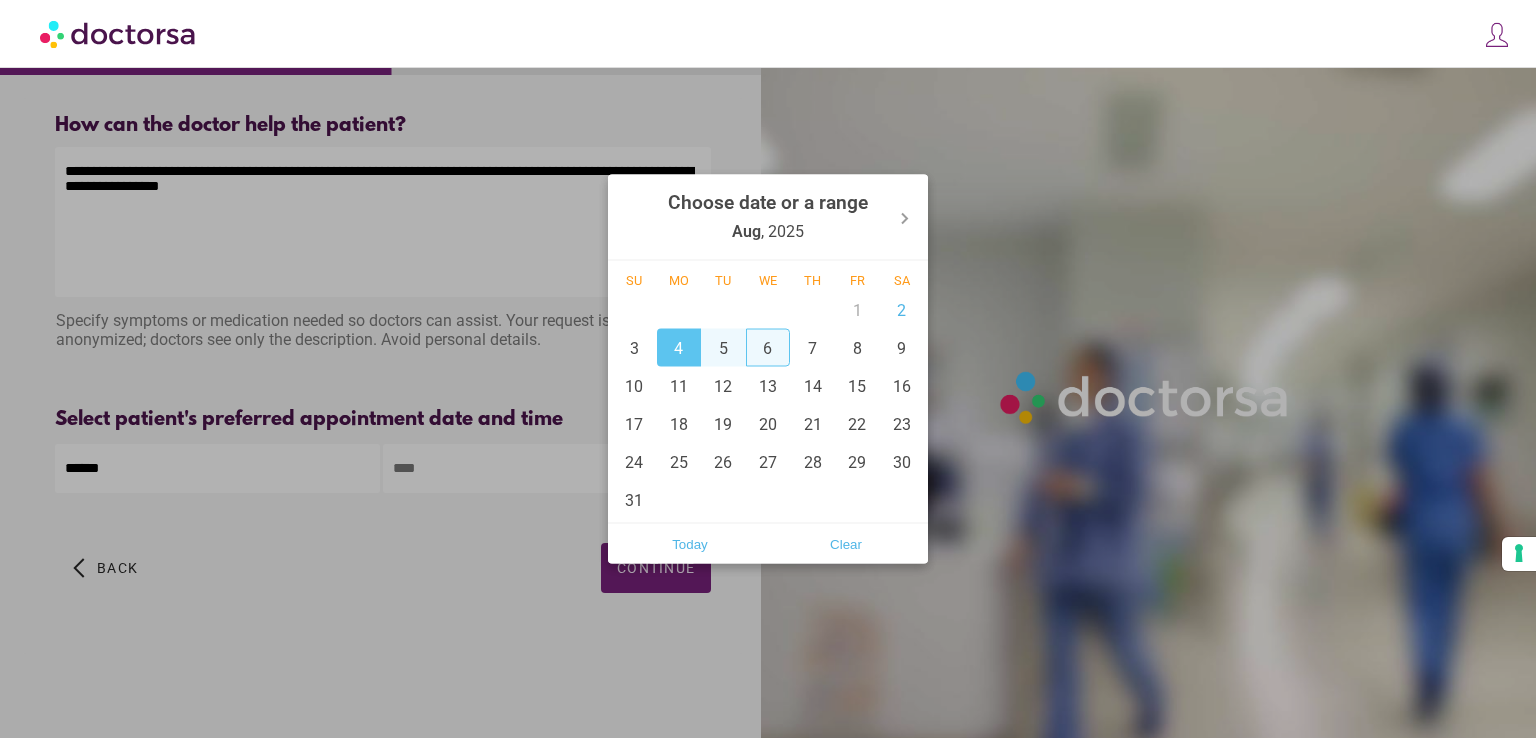 click on "6" at bounding box center (768, 348) 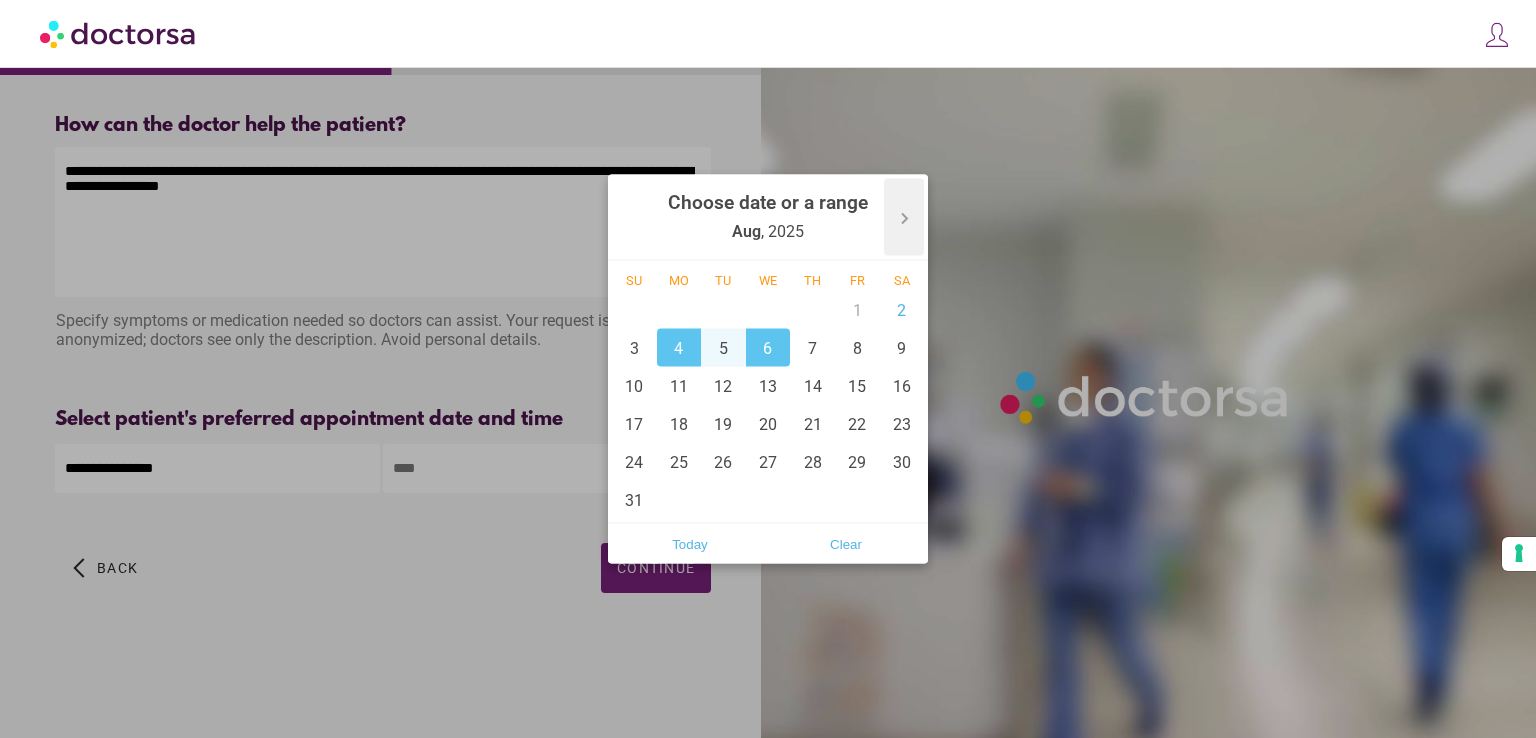 click 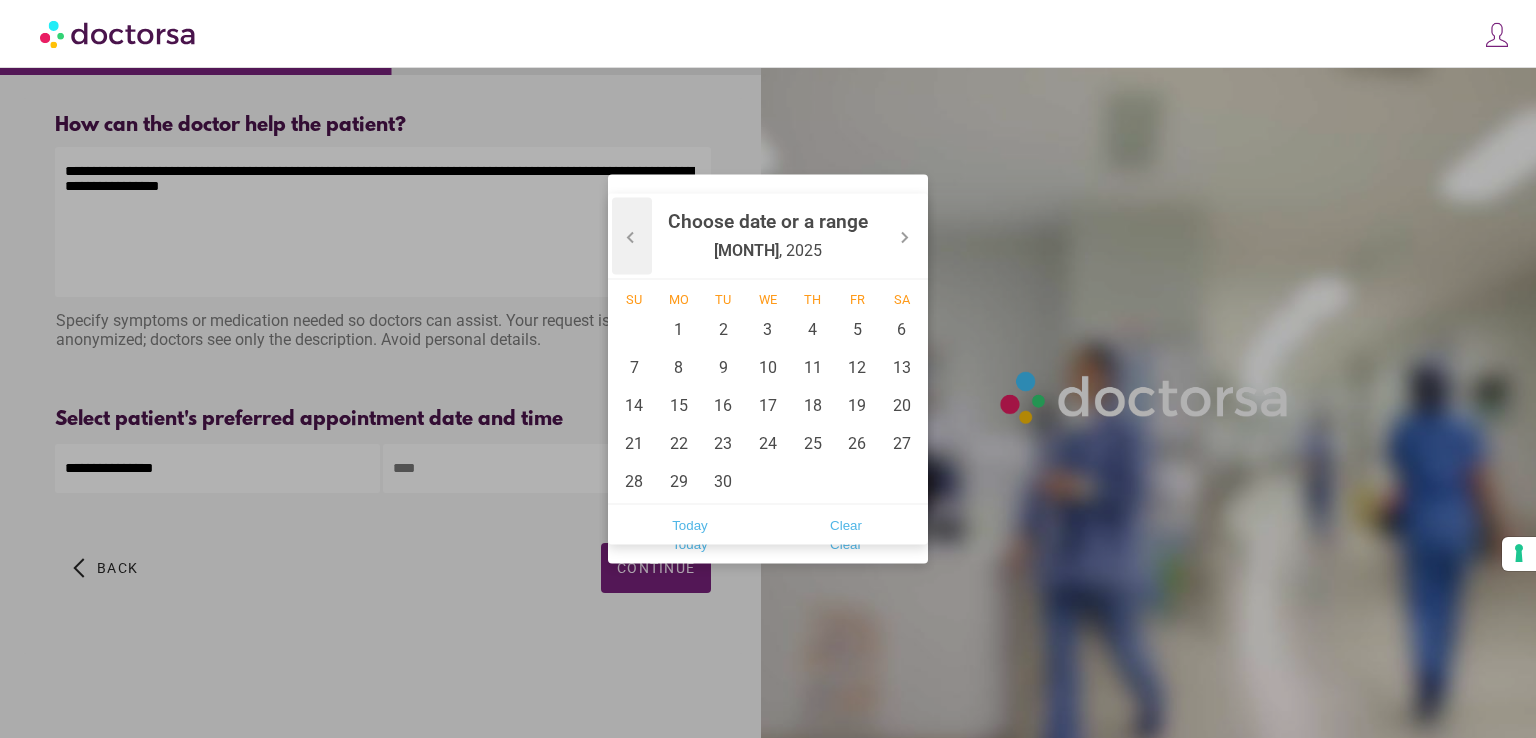 click 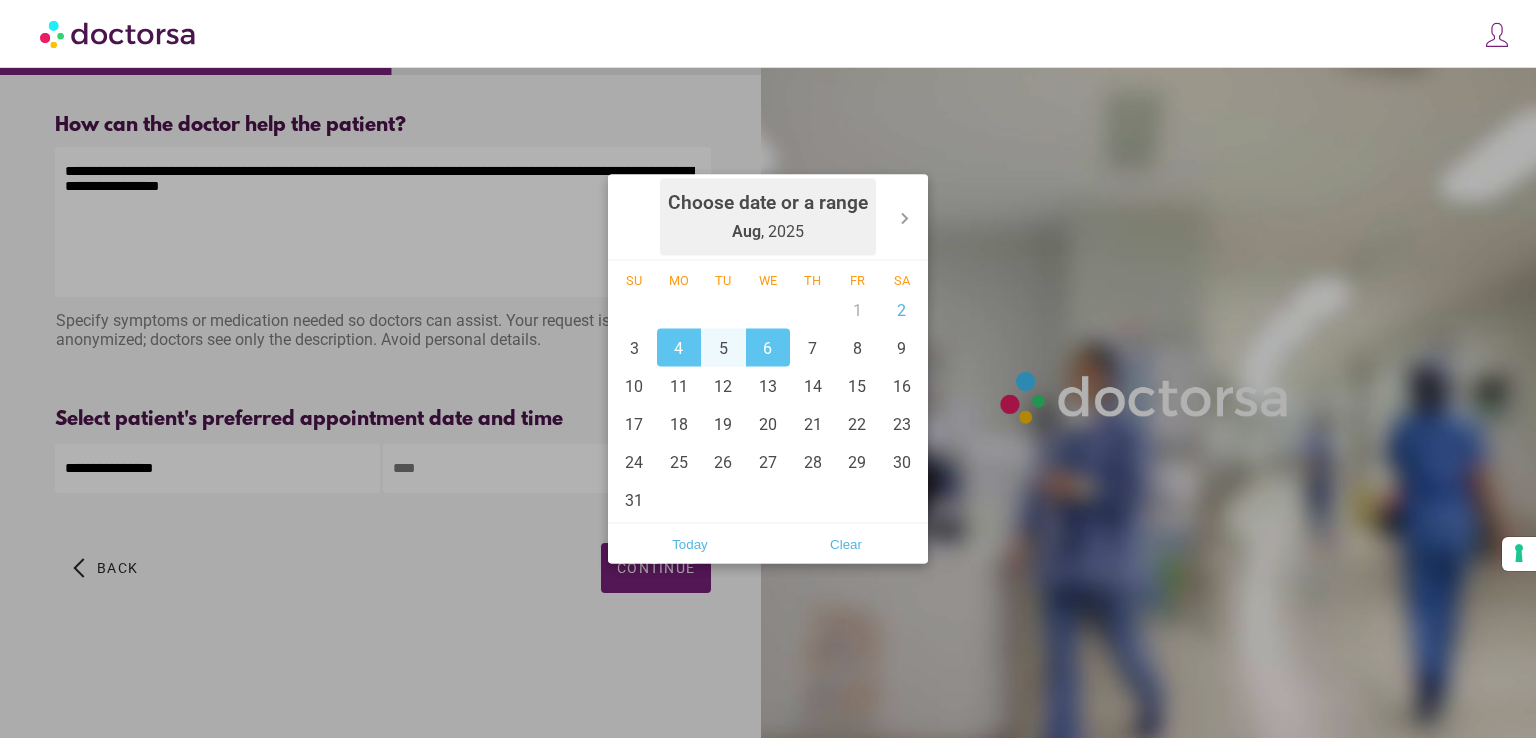 click on "Aug" at bounding box center (746, 231) 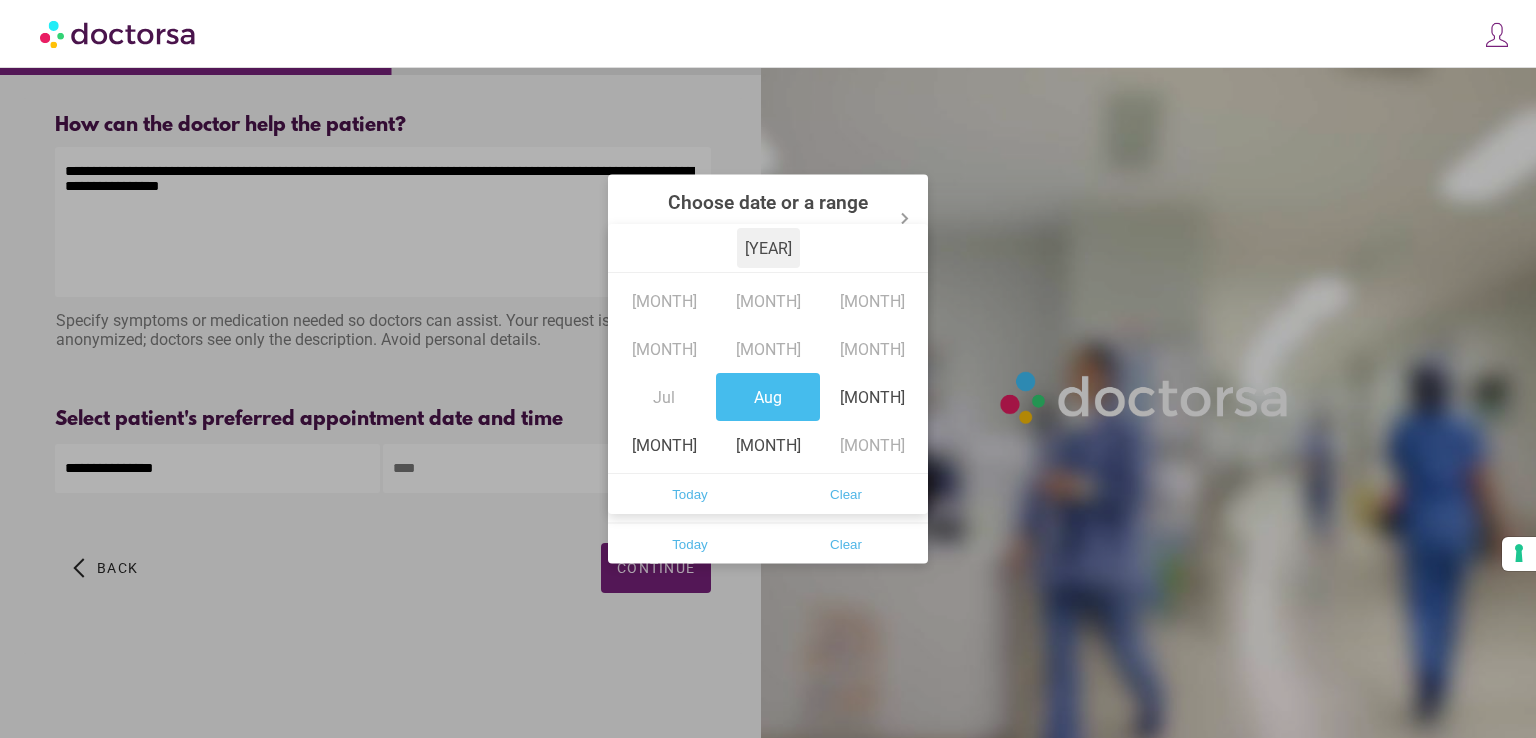 click on "Aug" at bounding box center [768, 397] 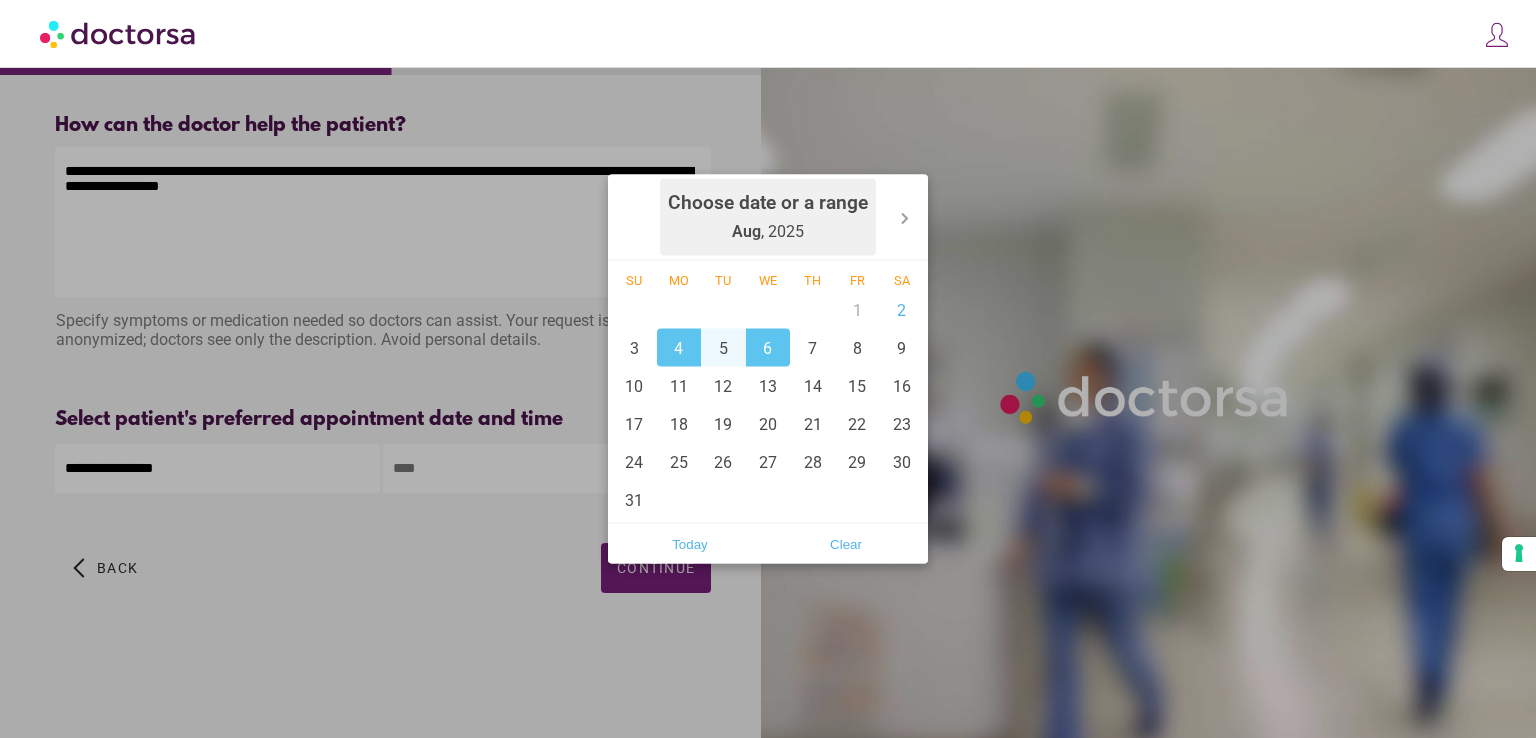 drag, startPoint x: 716, startPoint y: 524, endPoint x: 697, endPoint y: 513, distance: 21.954498 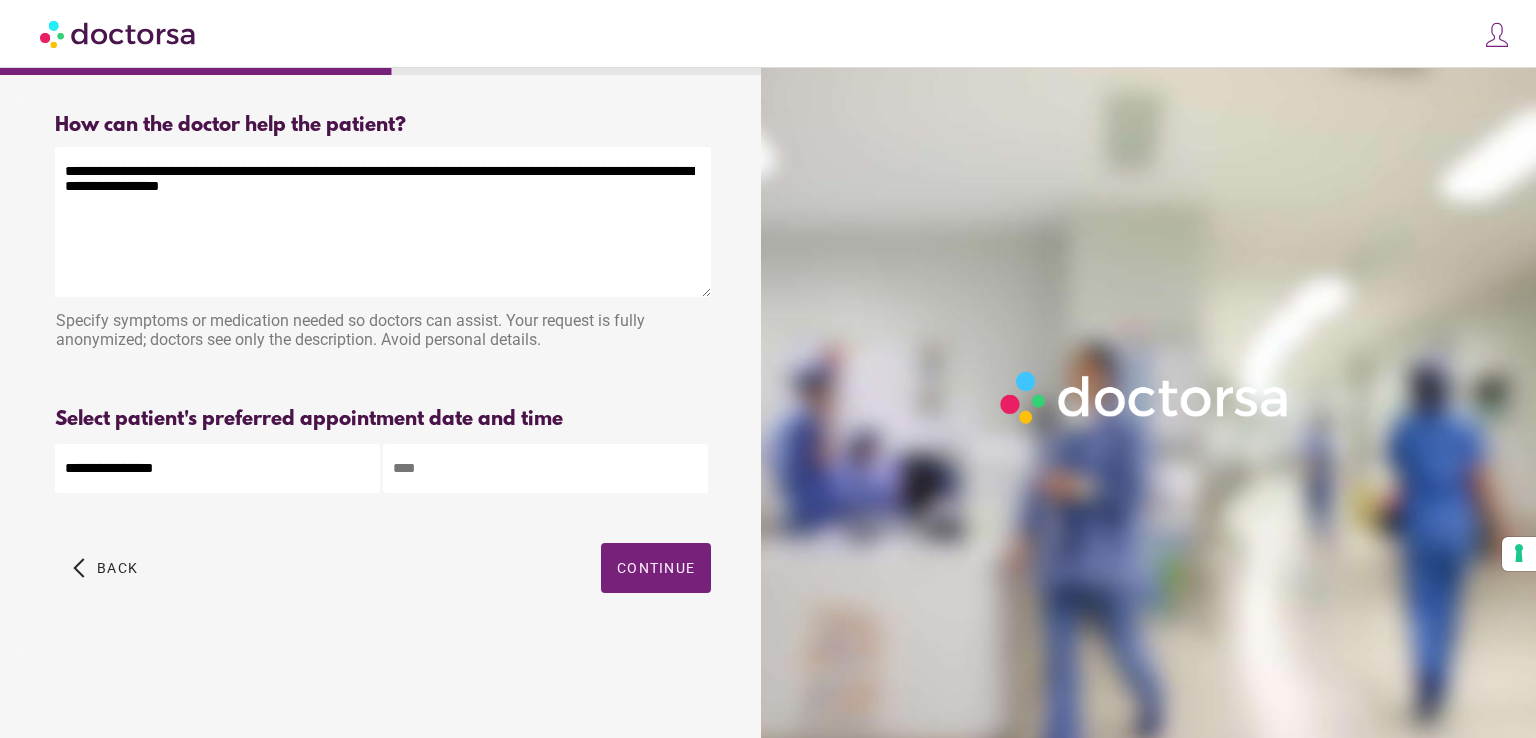 click at bounding box center (545, 468) 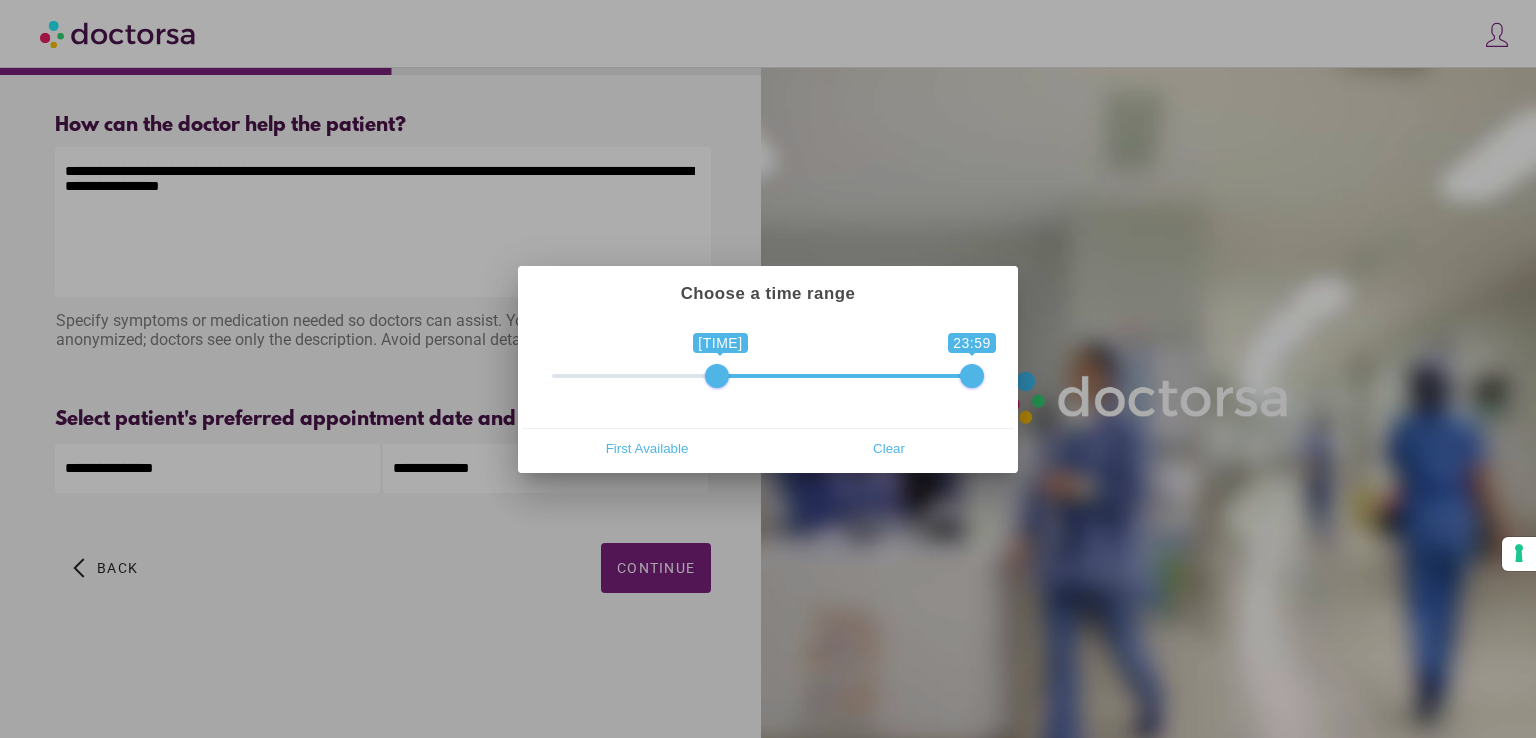 drag, startPoint x: 560, startPoint y: 381, endPoint x: 721, endPoint y: 366, distance: 161.69725 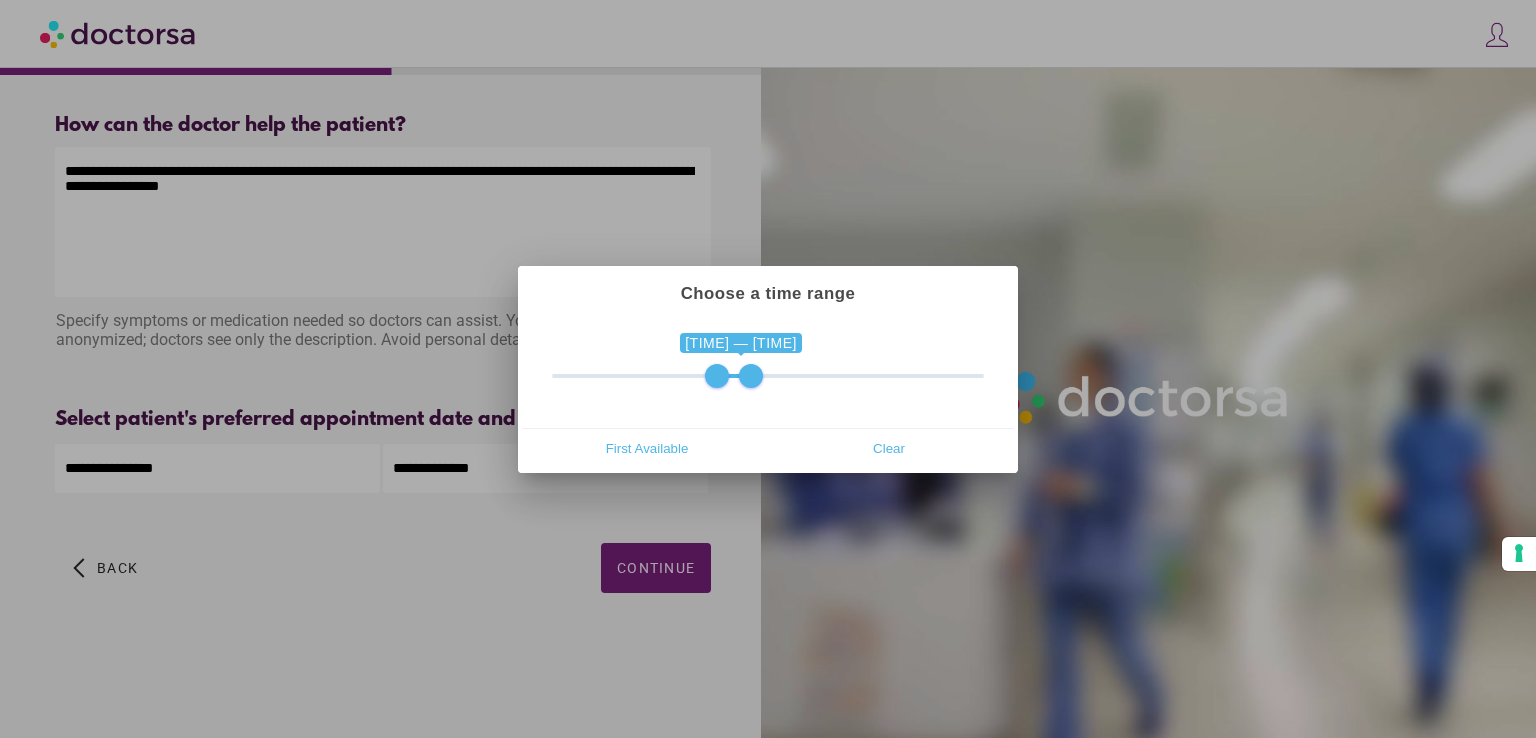 type on "**********" 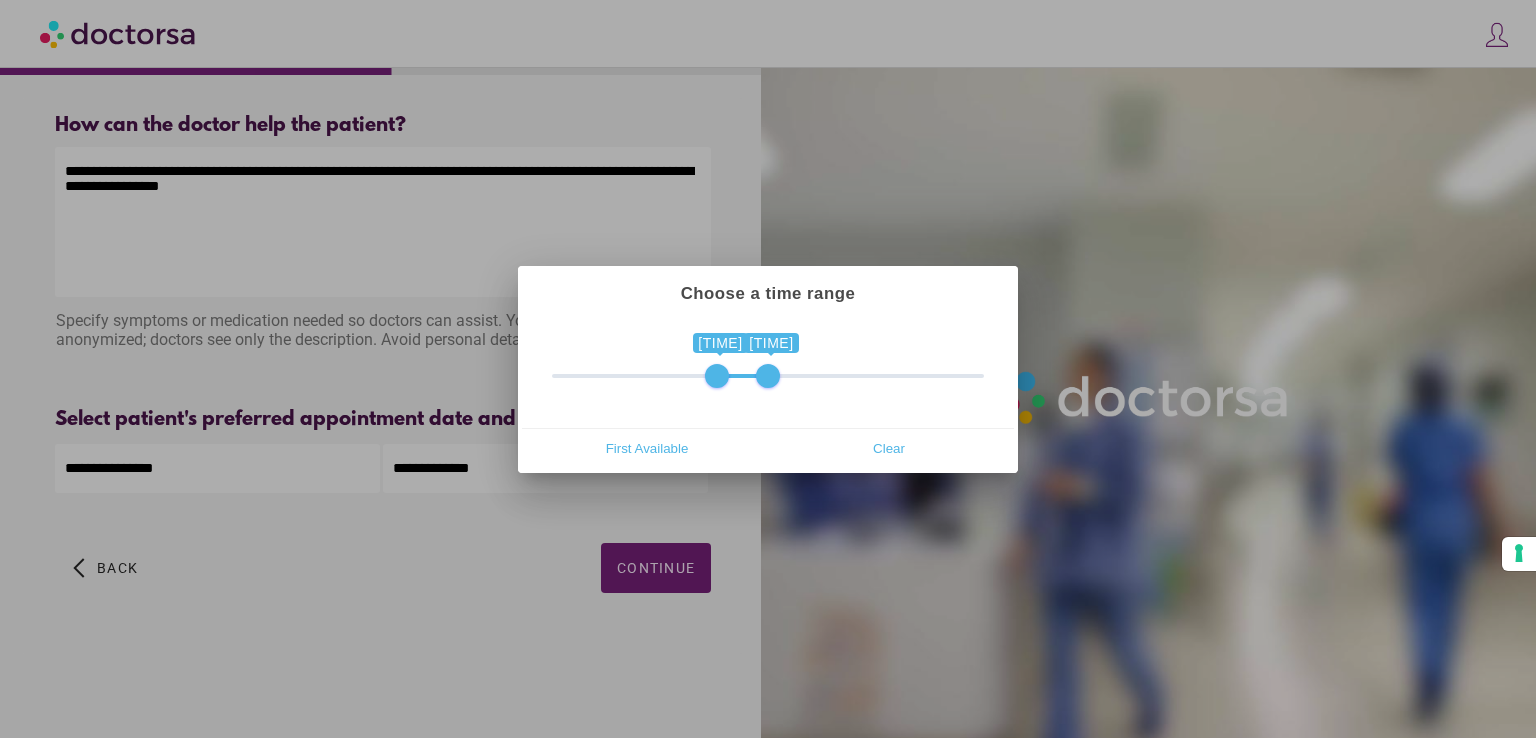 drag, startPoint x: 968, startPoint y: 368, endPoint x: 763, endPoint y: 379, distance: 205.2949 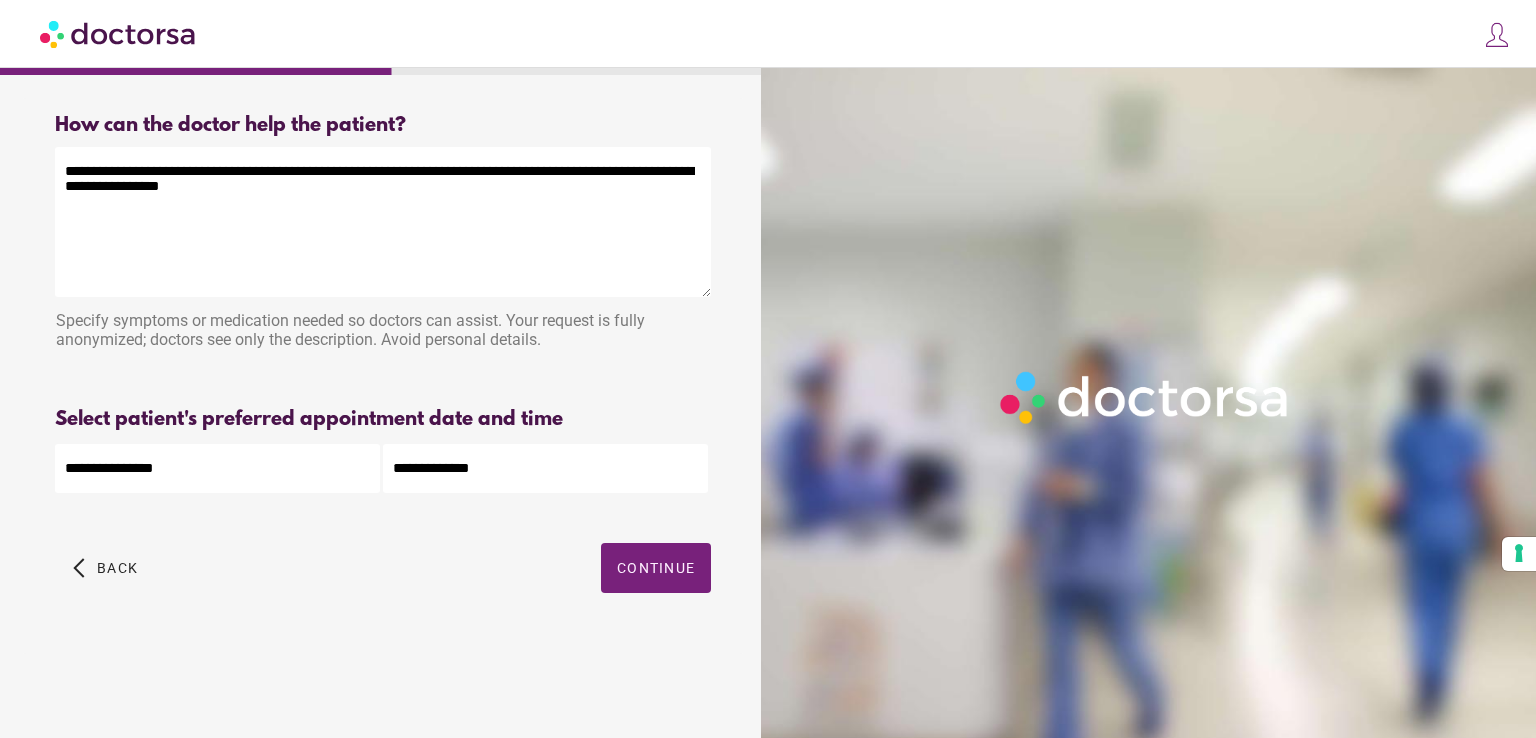 click on "Please enter preferred date(s) and time range" at bounding box center (383, 510) 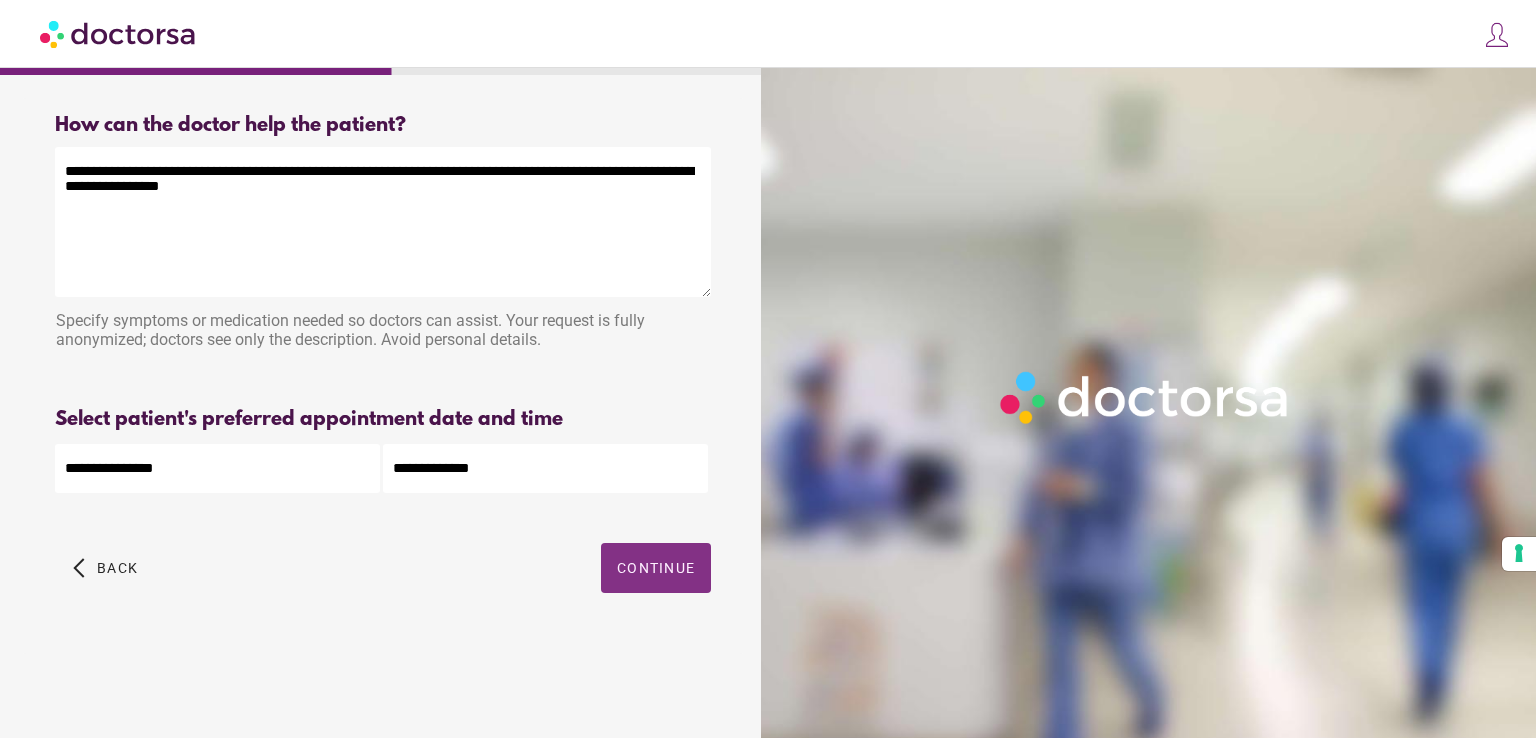 click at bounding box center [656, 568] 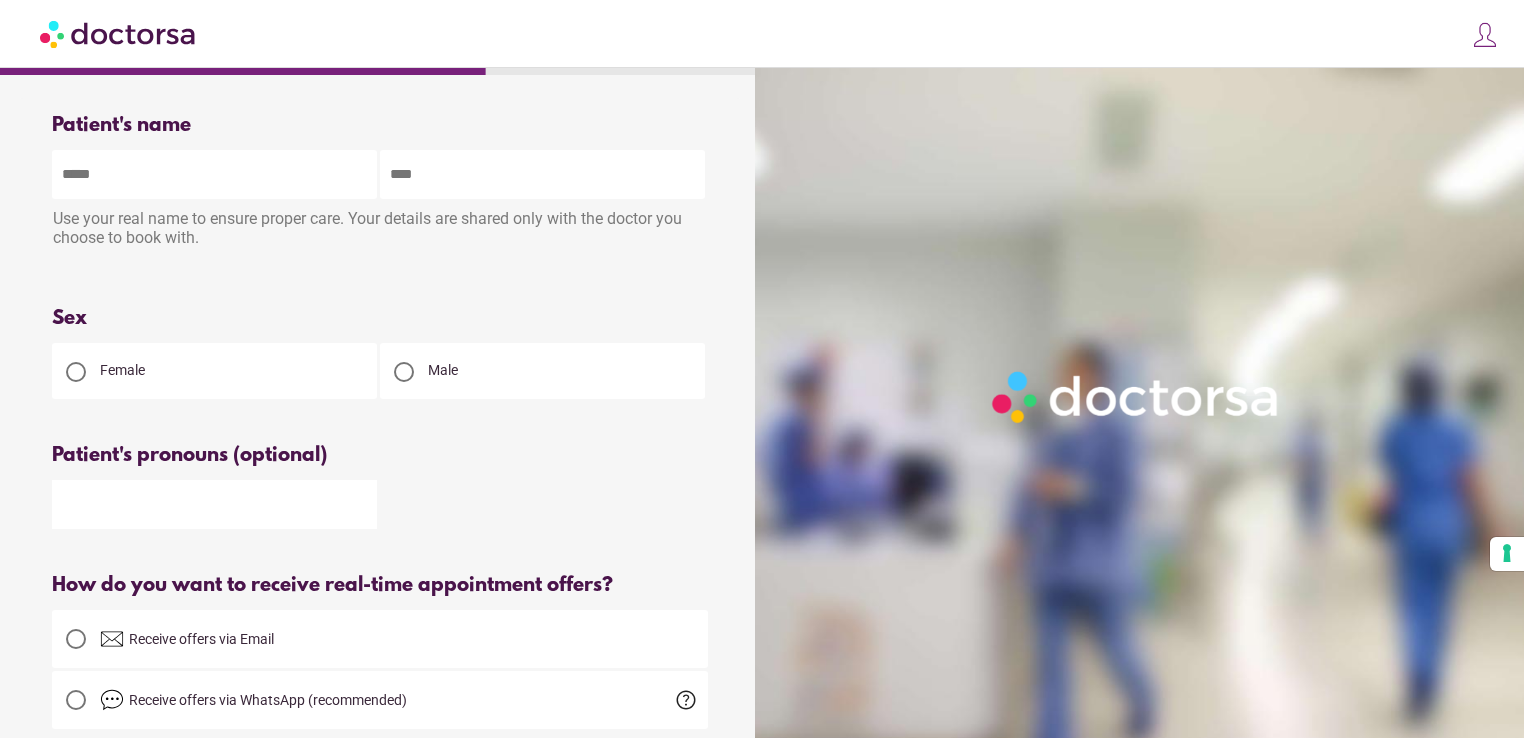 click on "Female" at bounding box center [122, 370] 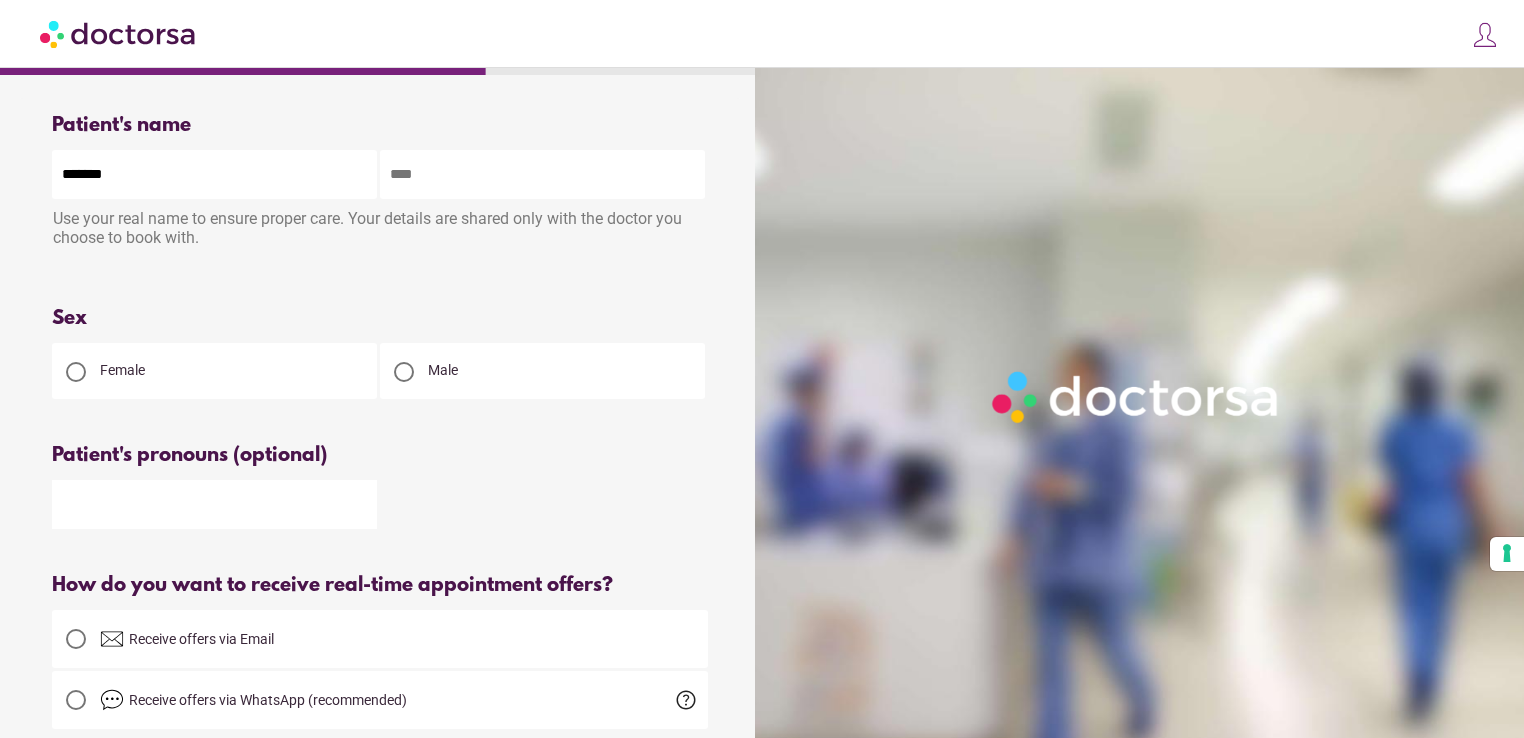 type on "*******" 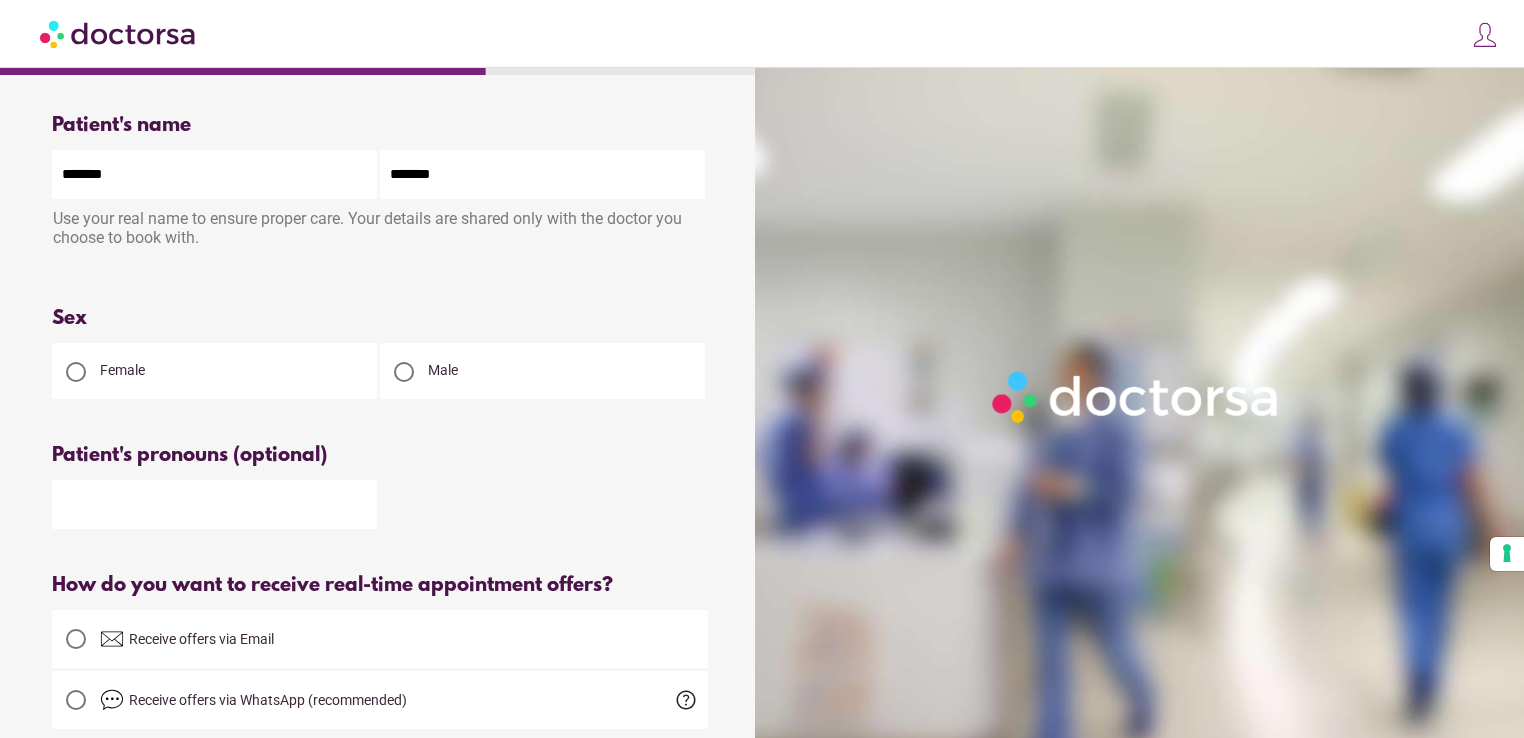type on "*******" 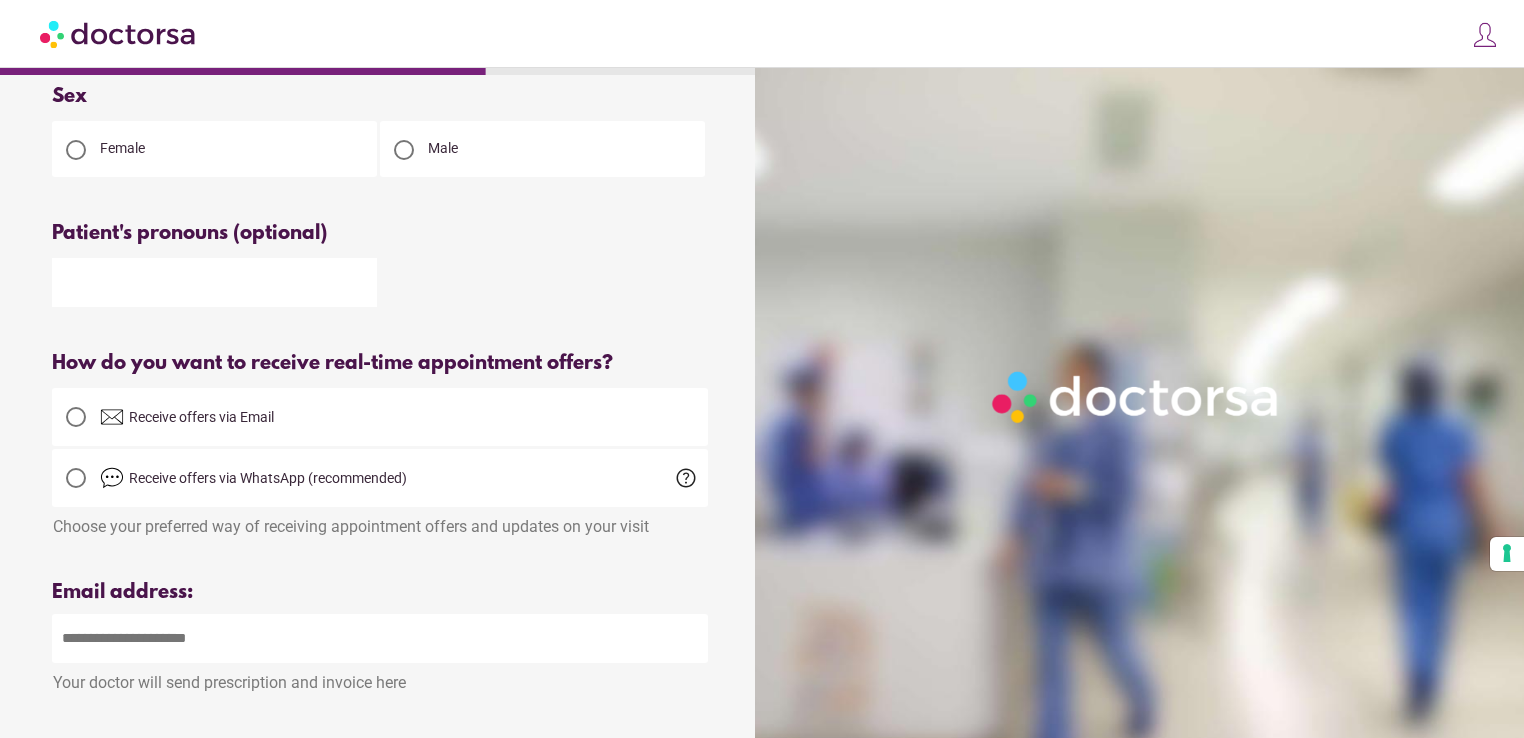 scroll, scrollTop: 260, scrollLeft: 0, axis: vertical 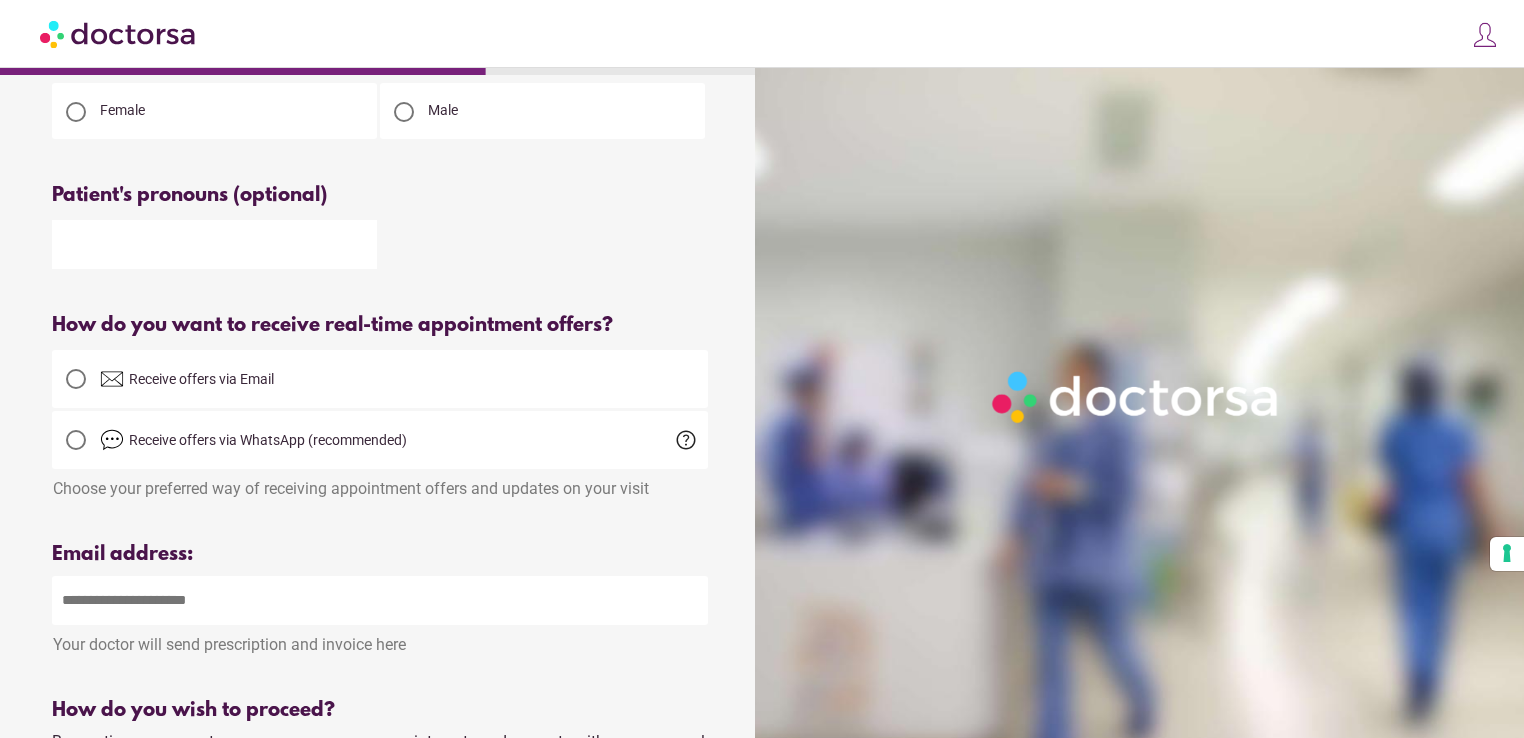 click on "Receive offers via Email" at bounding box center (201, 379) 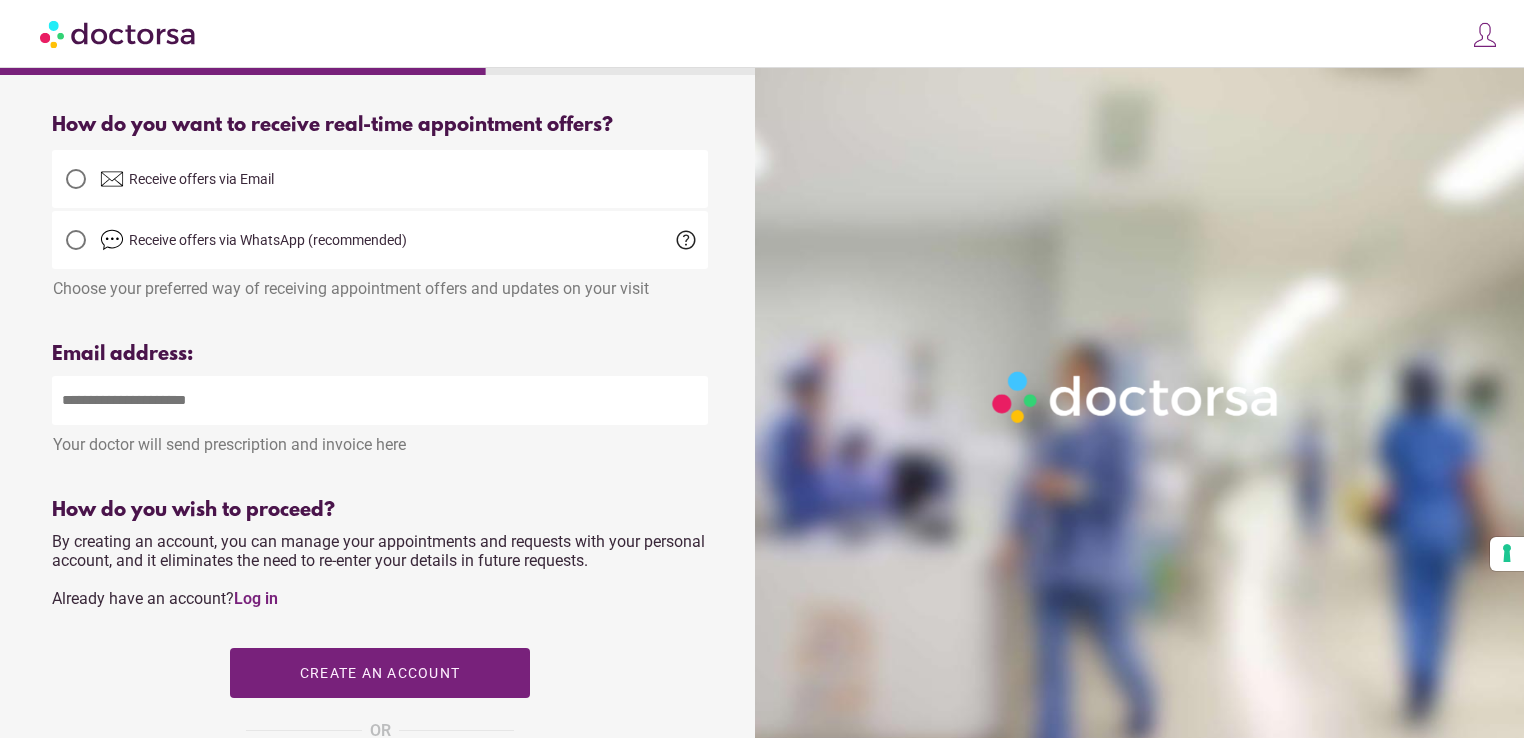 scroll, scrollTop: 461, scrollLeft: 0, axis: vertical 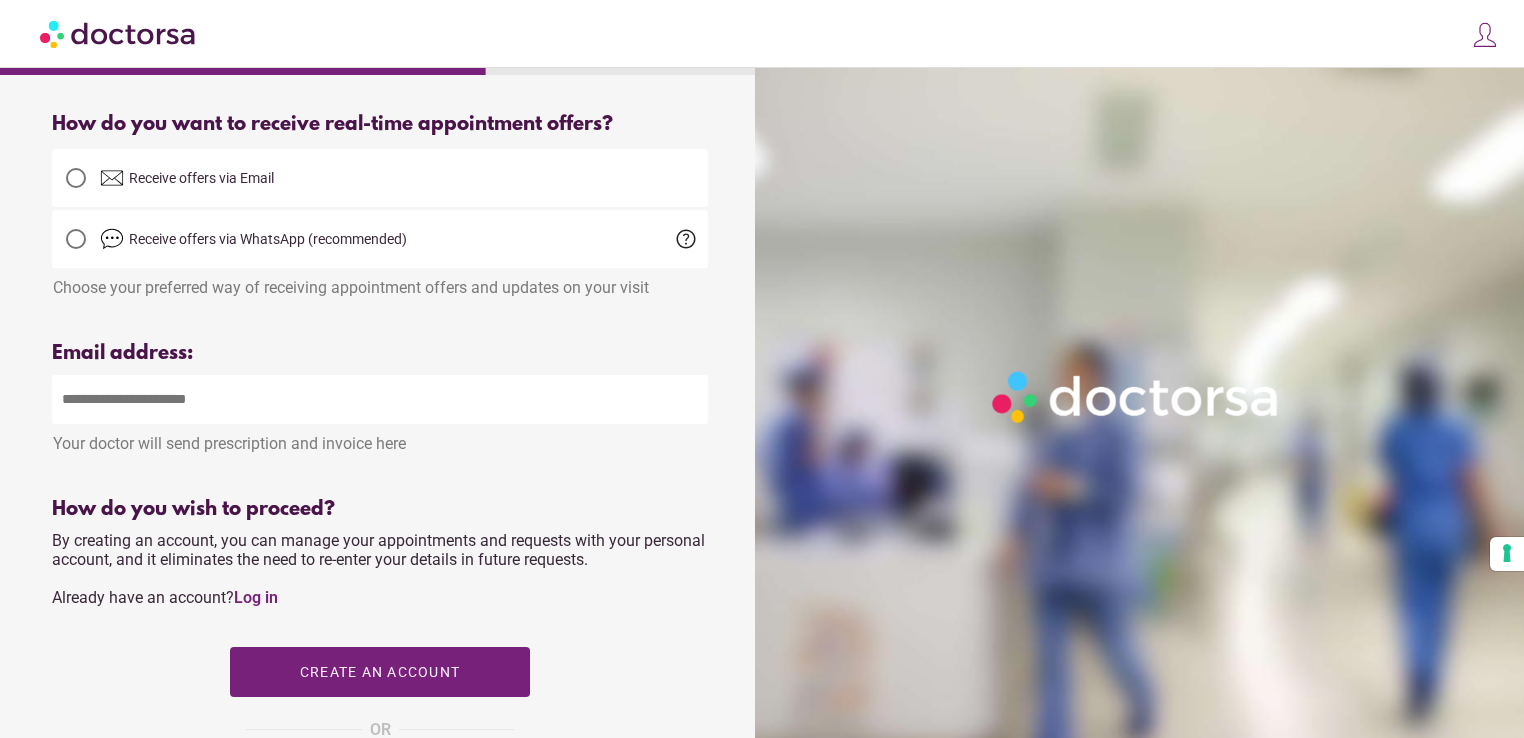 click at bounding box center (380, 399) 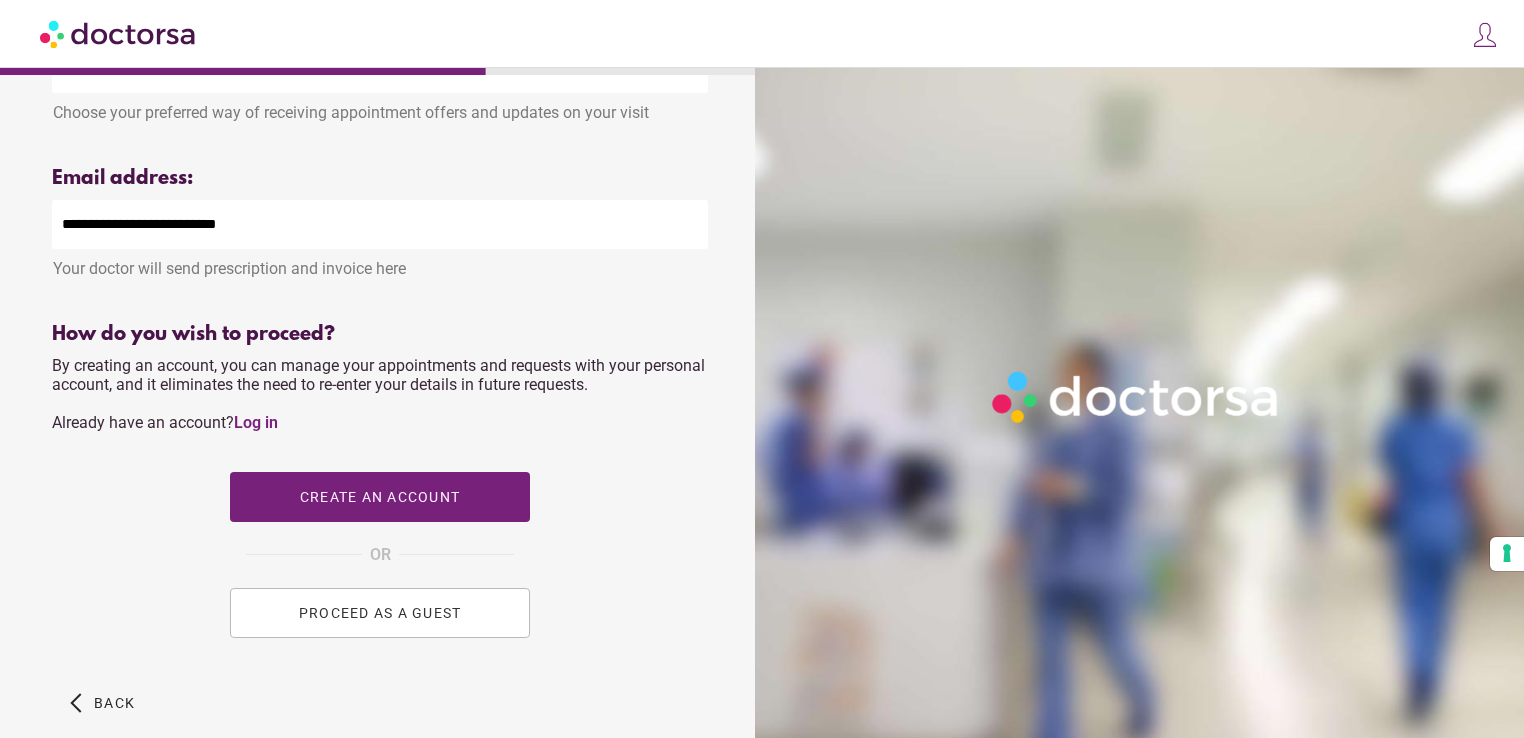scroll, scrollTop: 671, scrollLeft: 0, axis: vertical 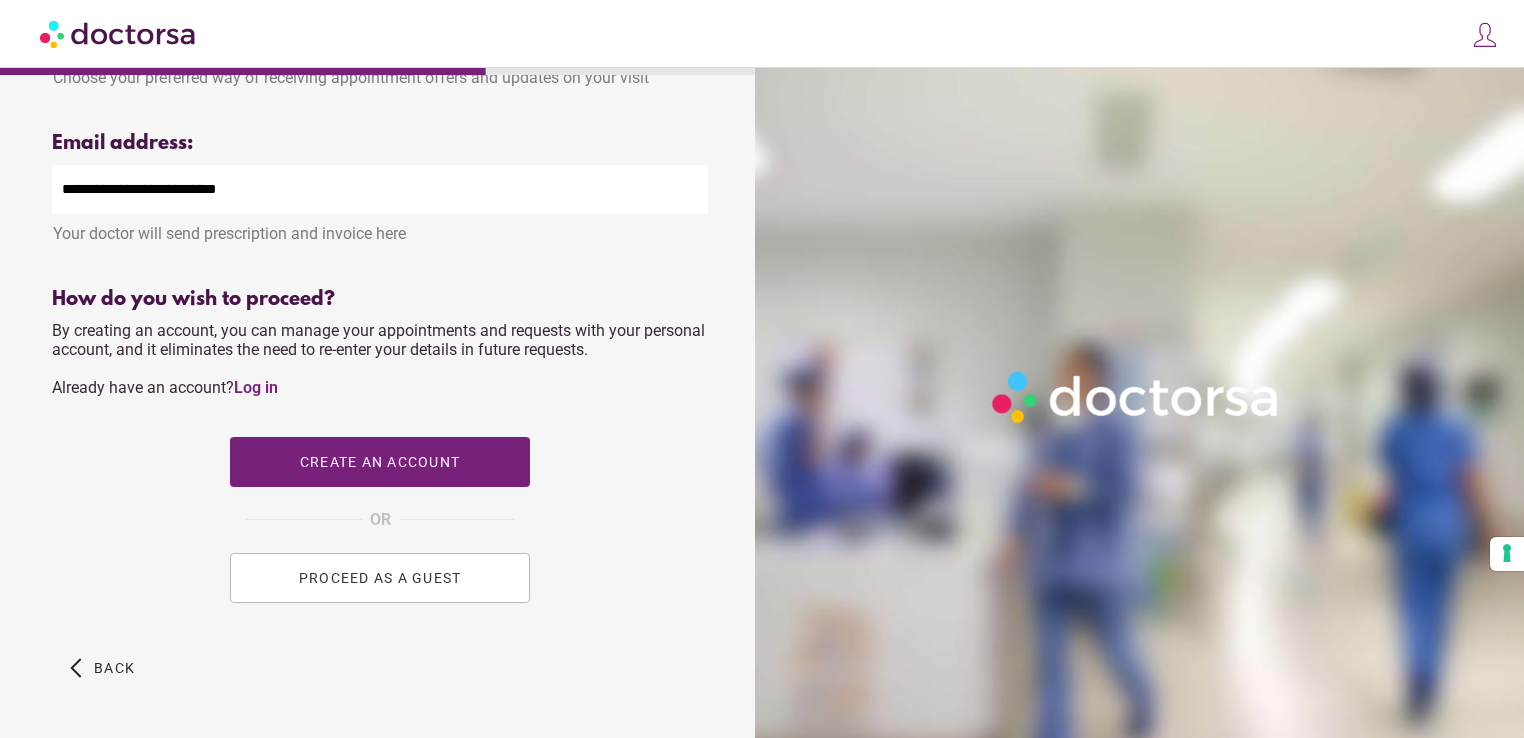 type on "**********" 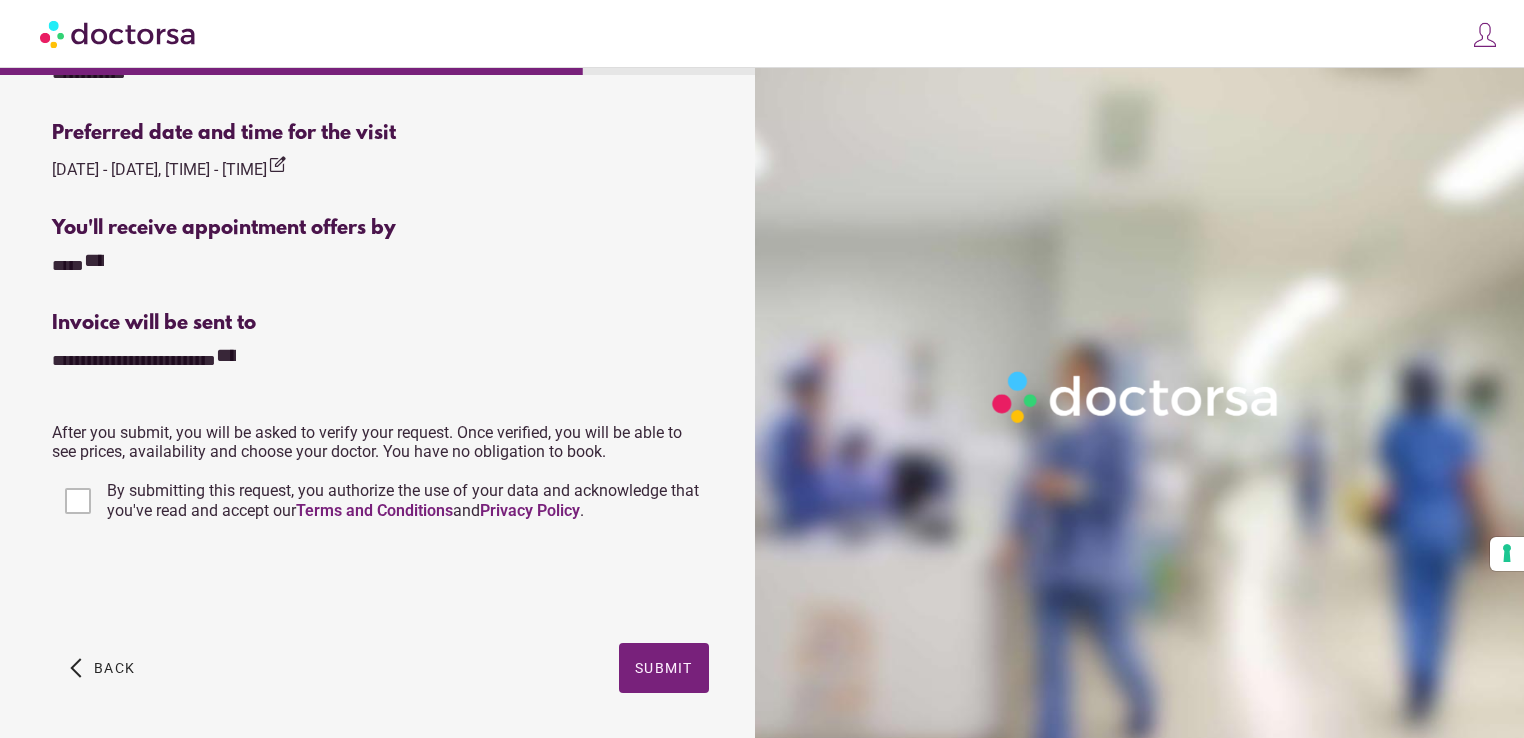 scroll, scrollTop: 687, scrollLeft: 0, axis: vertical 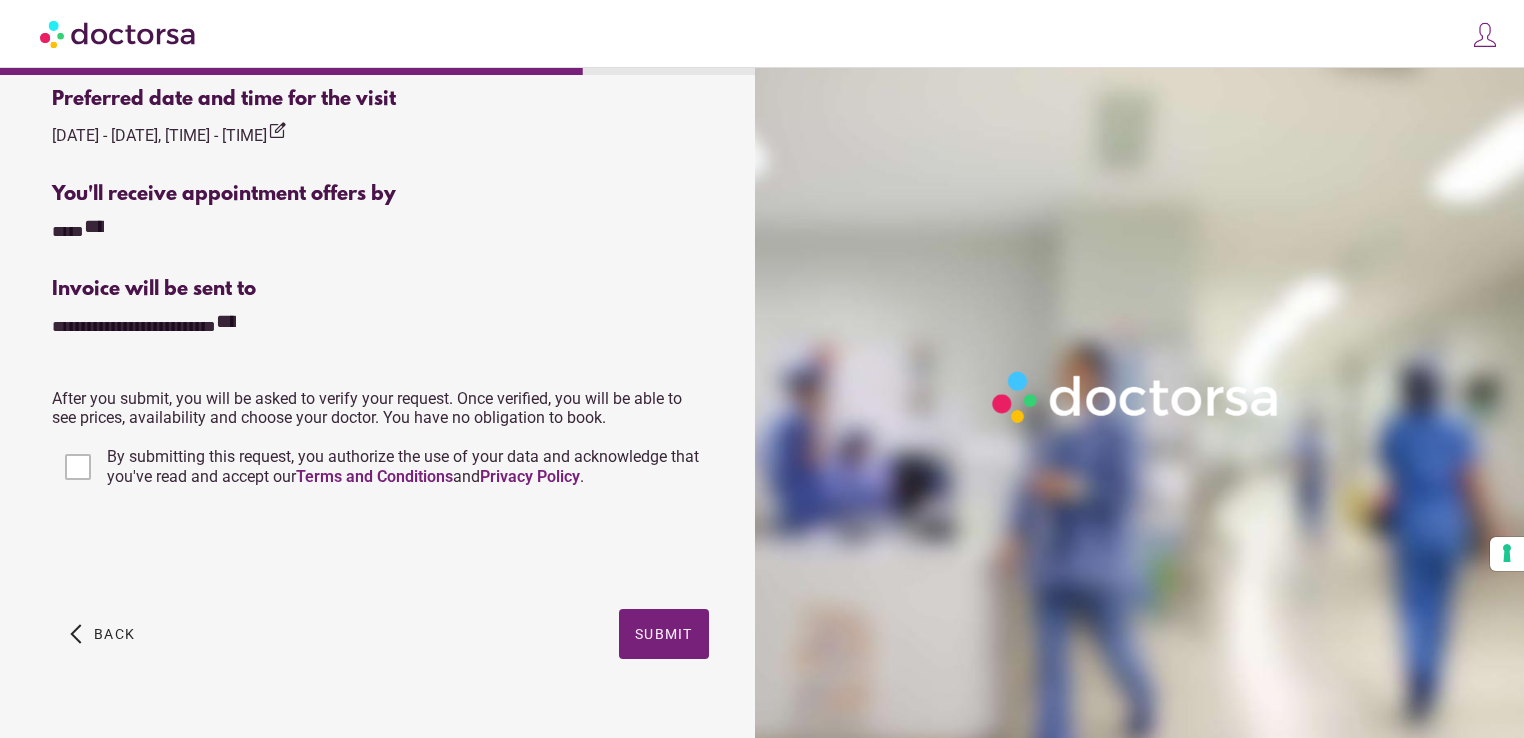 click on "By submitting this request, you authorize the use of your data and acknowledge that
you've read and accept our  Terms and Conditions  and  Privacy Policy ." at bounding box center (403, 466) 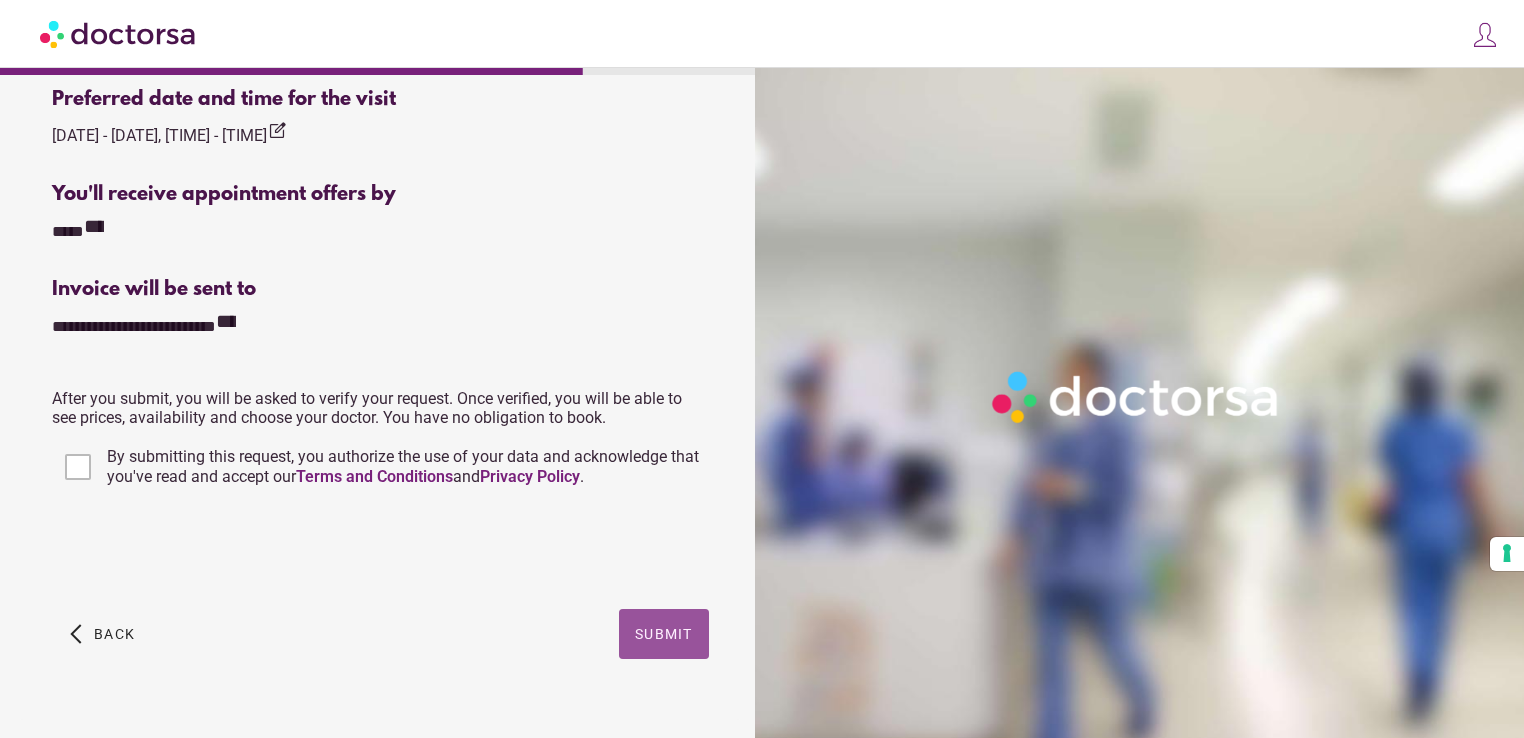 click at bounding box center [664, 634] 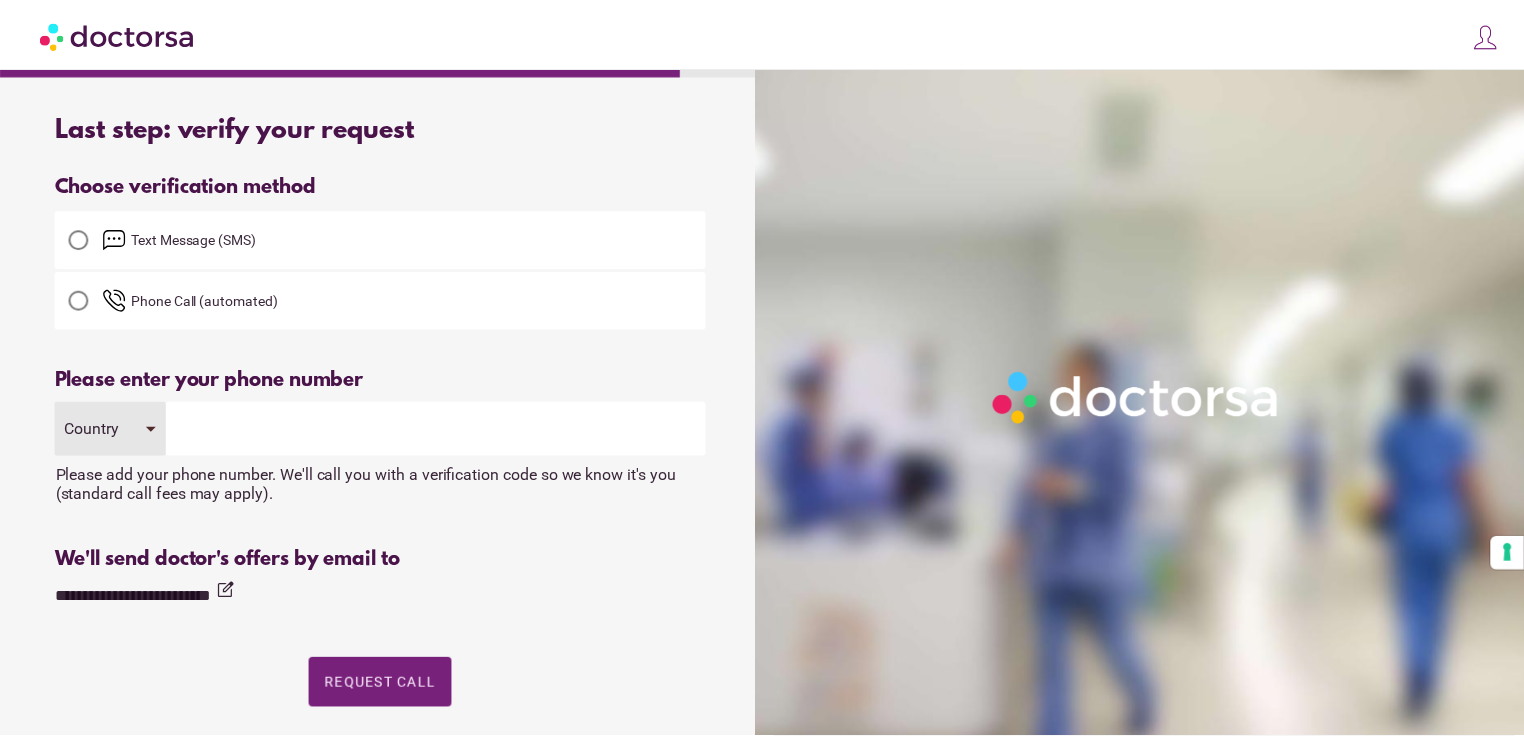 scroll, scrollTop: 0, scrollLeft: 0, axis: both 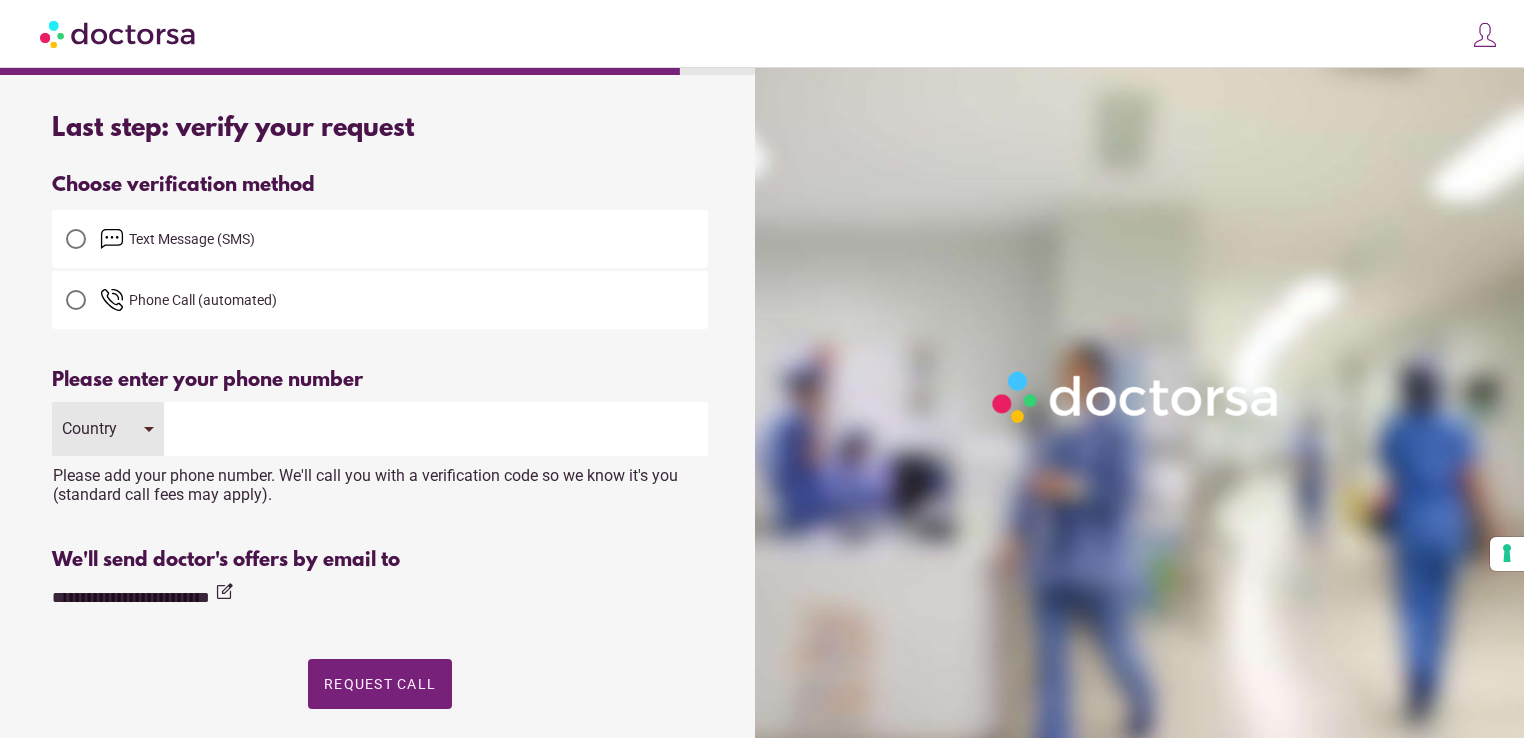 click on "Country" at bounding box center [108, 429] 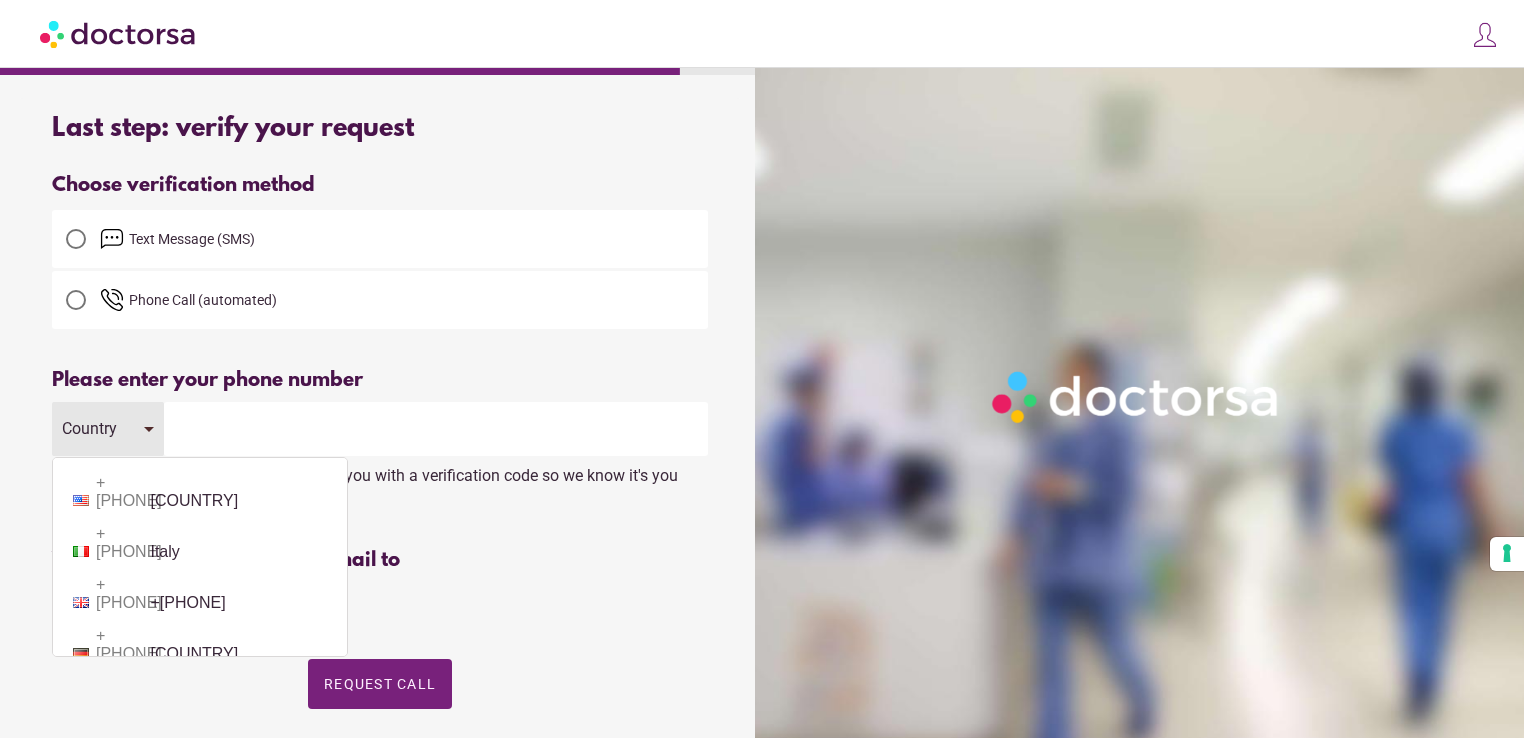 click on "Country" at bounding box center (108, 429) 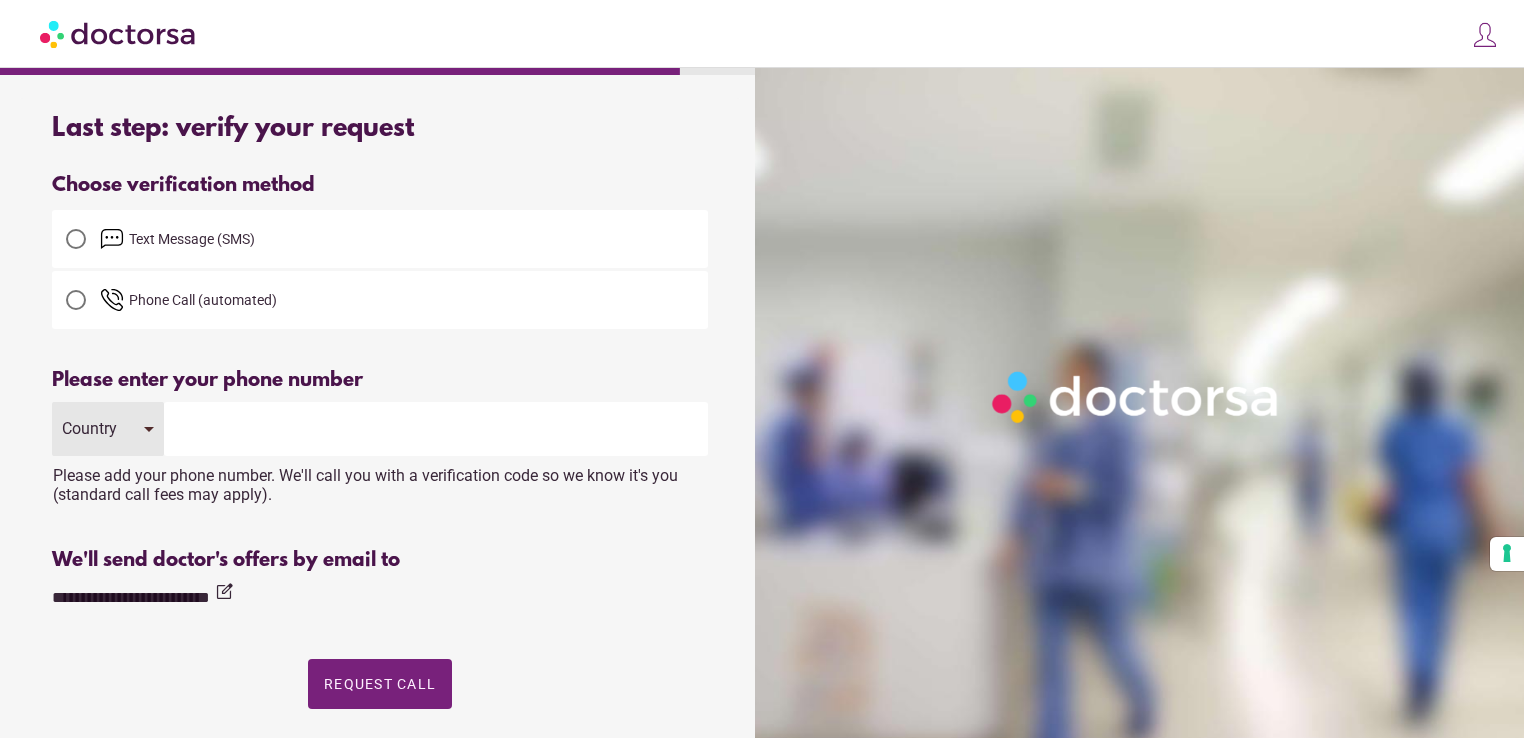 click on "Text Message (SMS)" at bounding box center [192, 239] 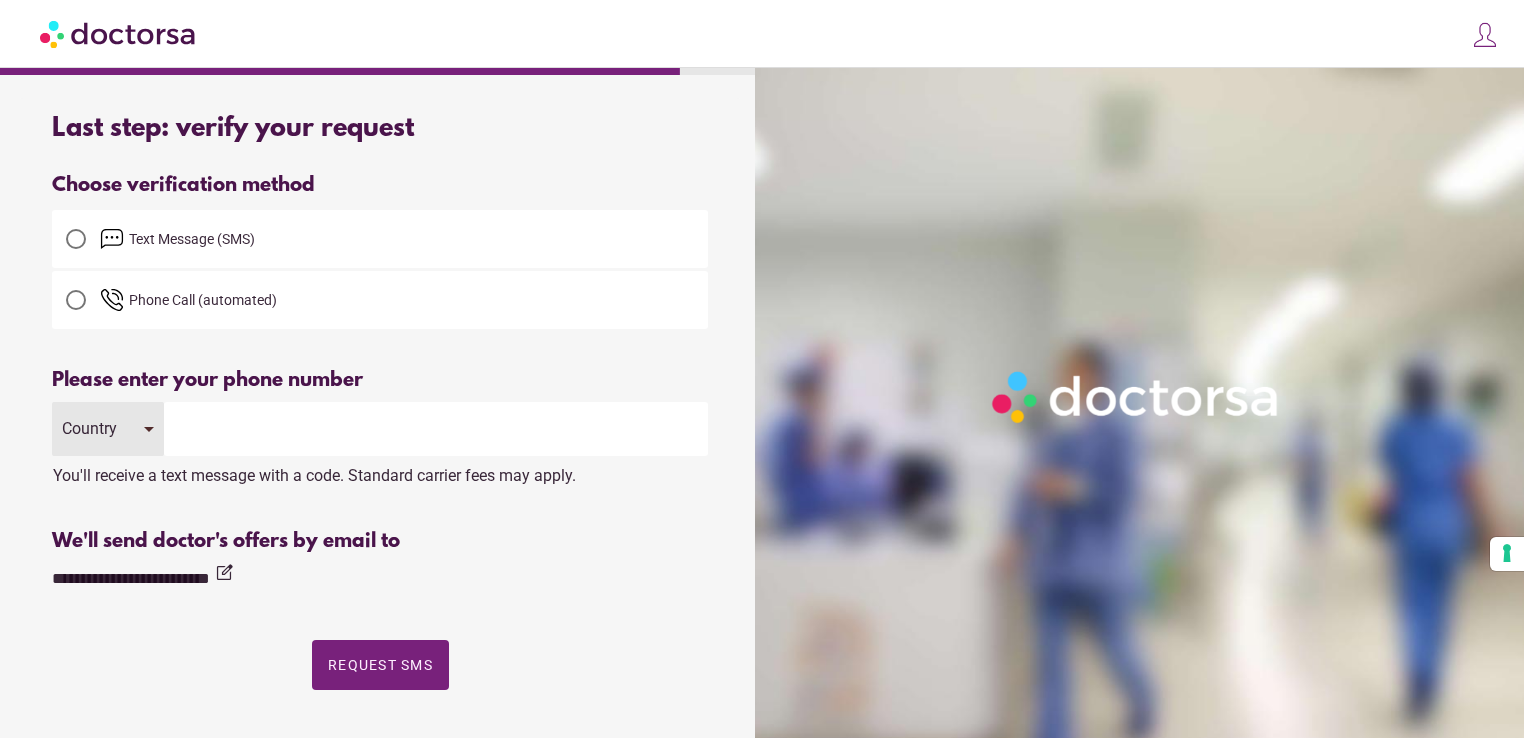 drag, startPoint x: 178, startPoint y: 433, endPoint x: 148, endPoint y: 433, distance: 30 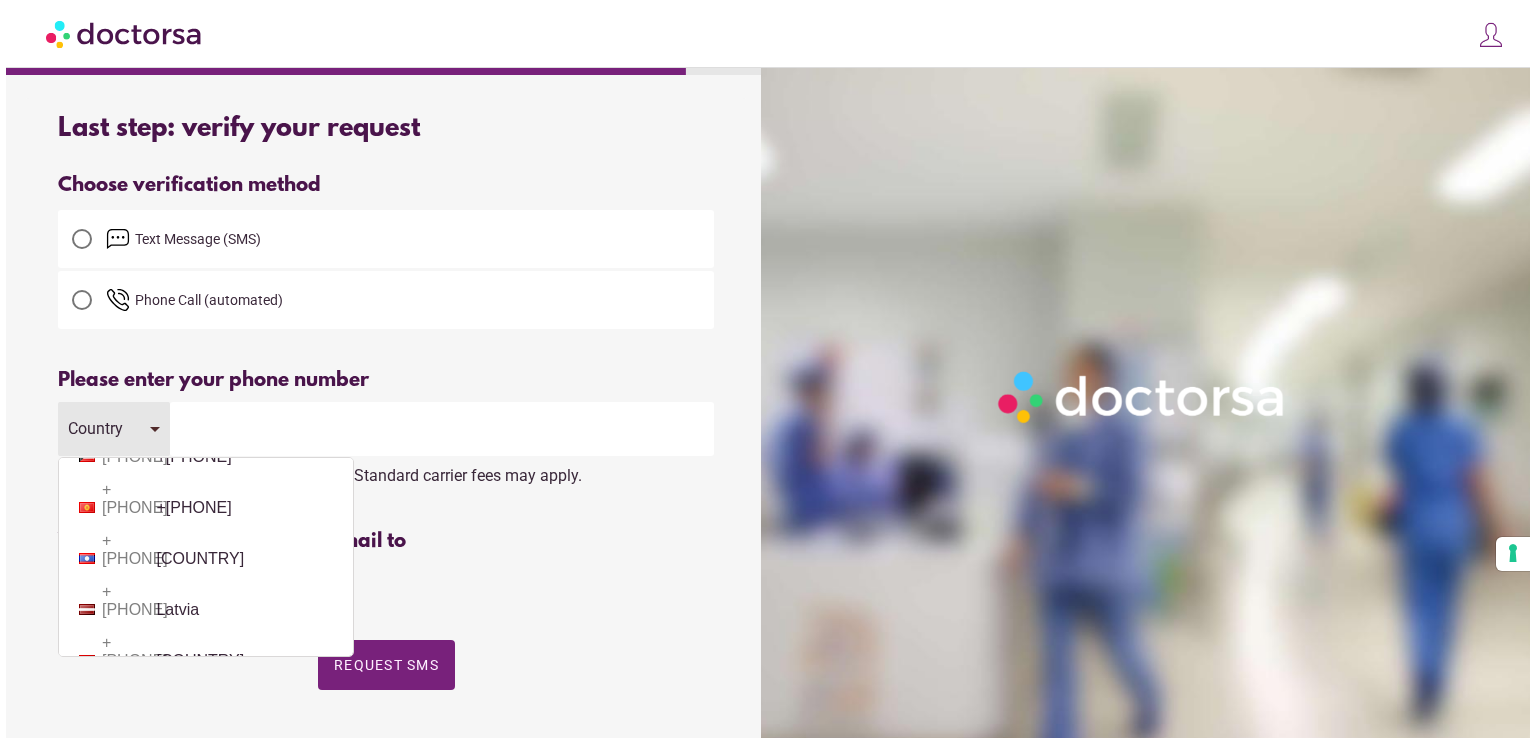 scroll, scrollTop: 5784, scrollLeft: 0, axis: vertical 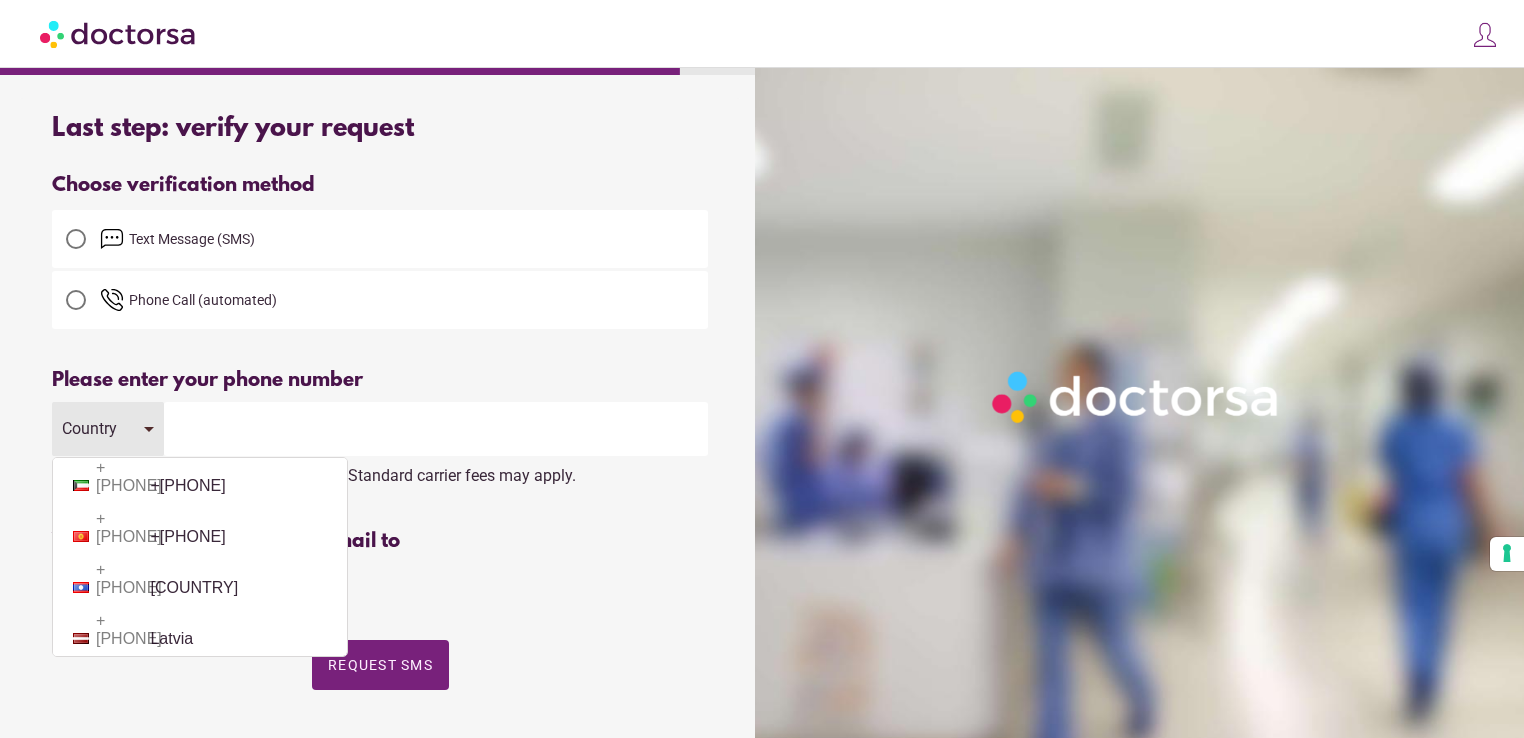 click on "[PHONE] [COUNTRY]" at bounding box center [200, 3309] 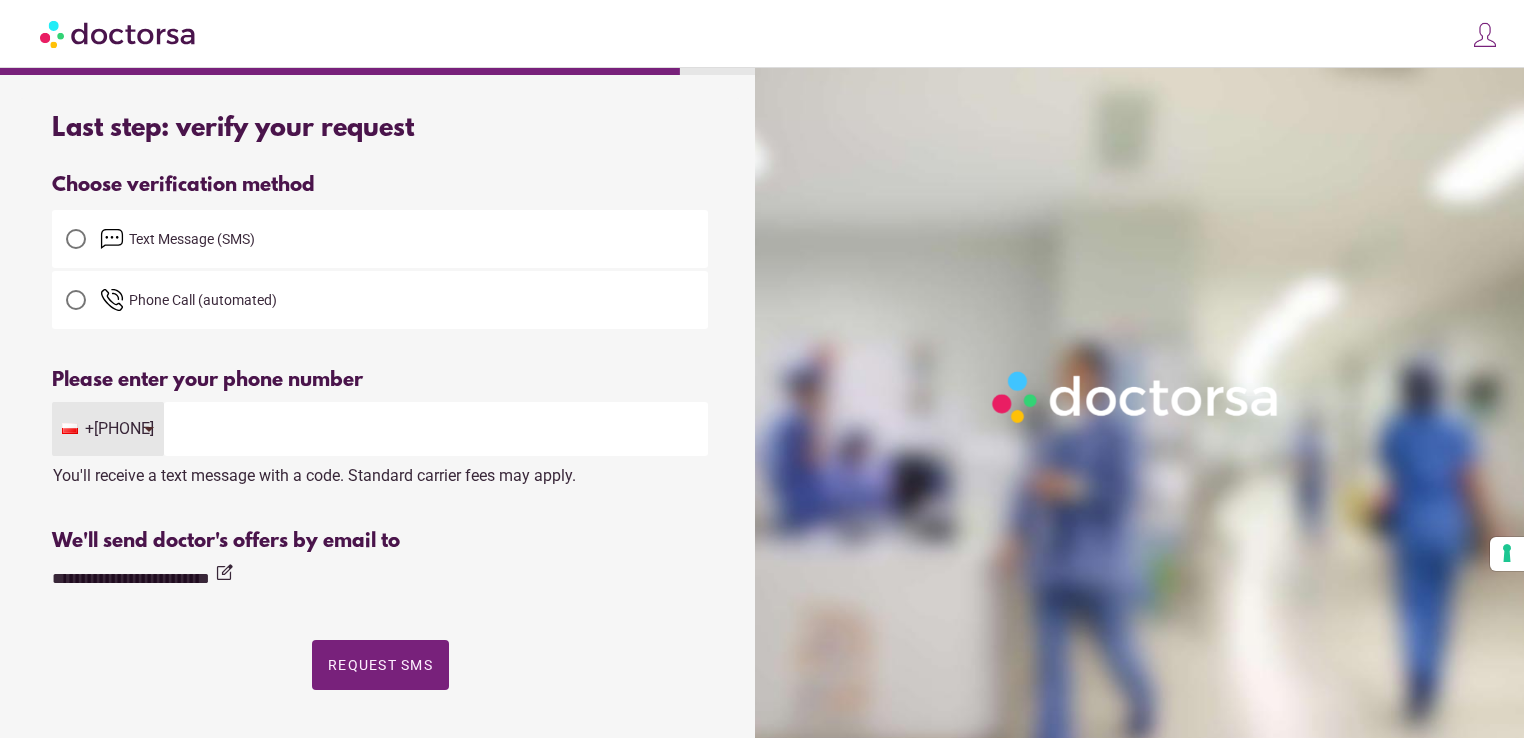 click at bounding box center [436, 429] 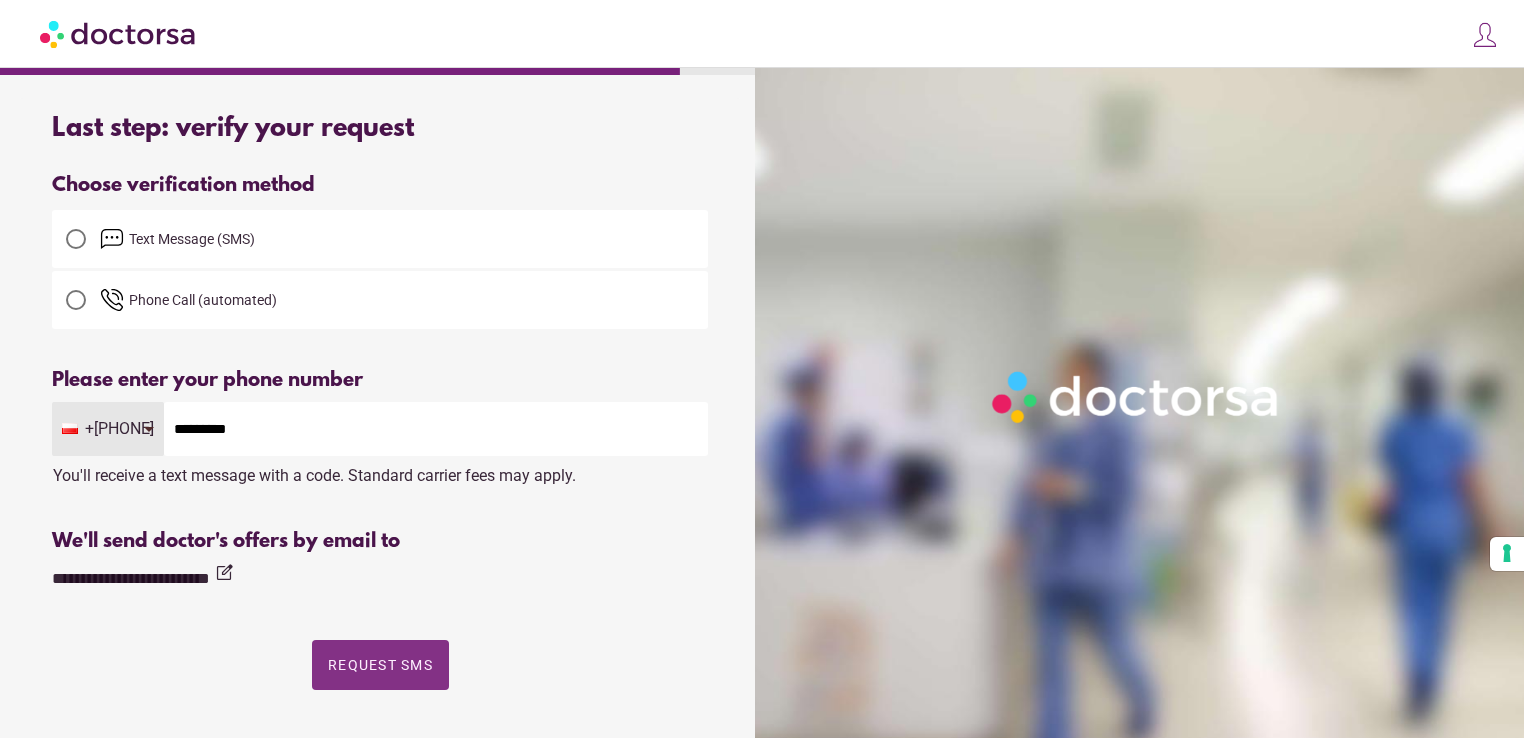 type on "*********" 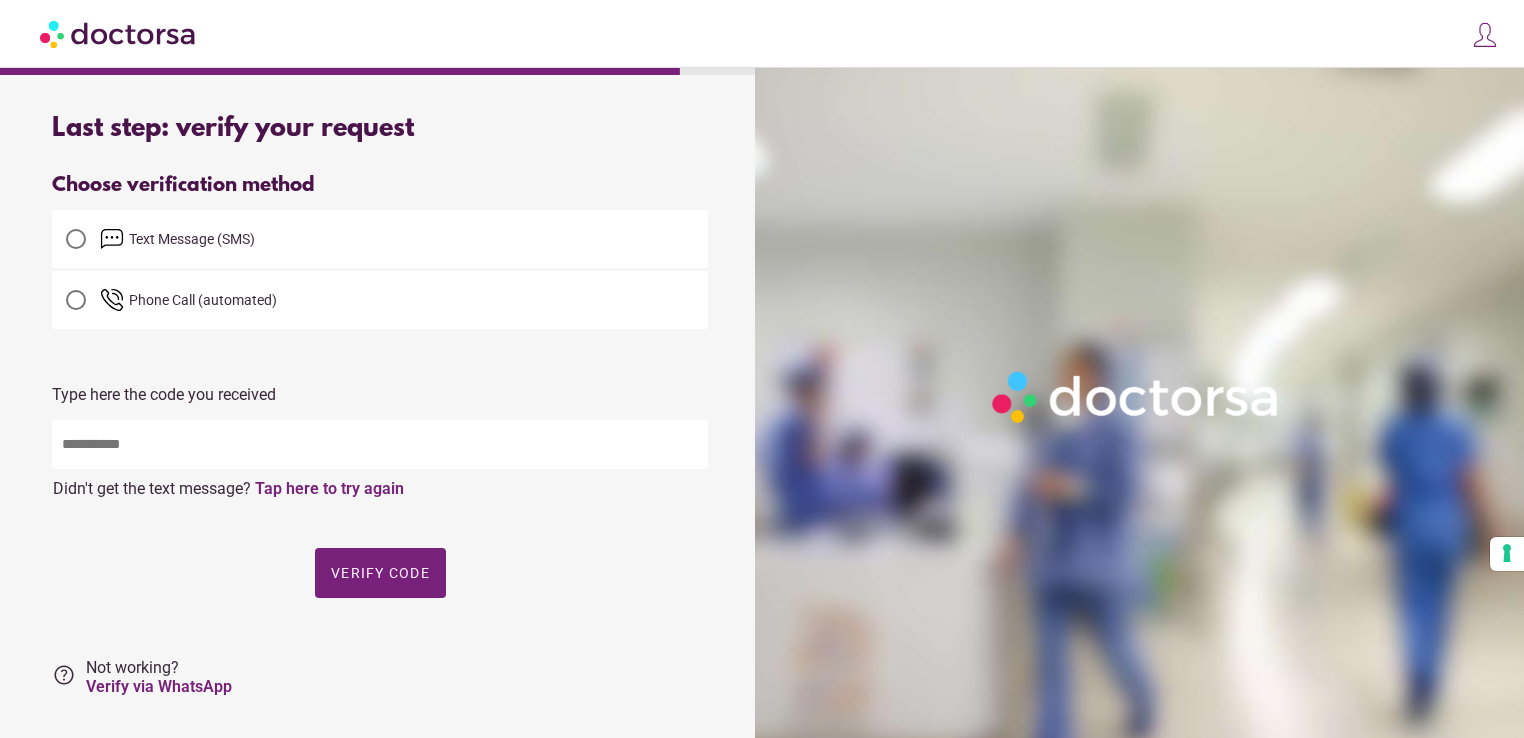 click at bounding box center (380, 444) 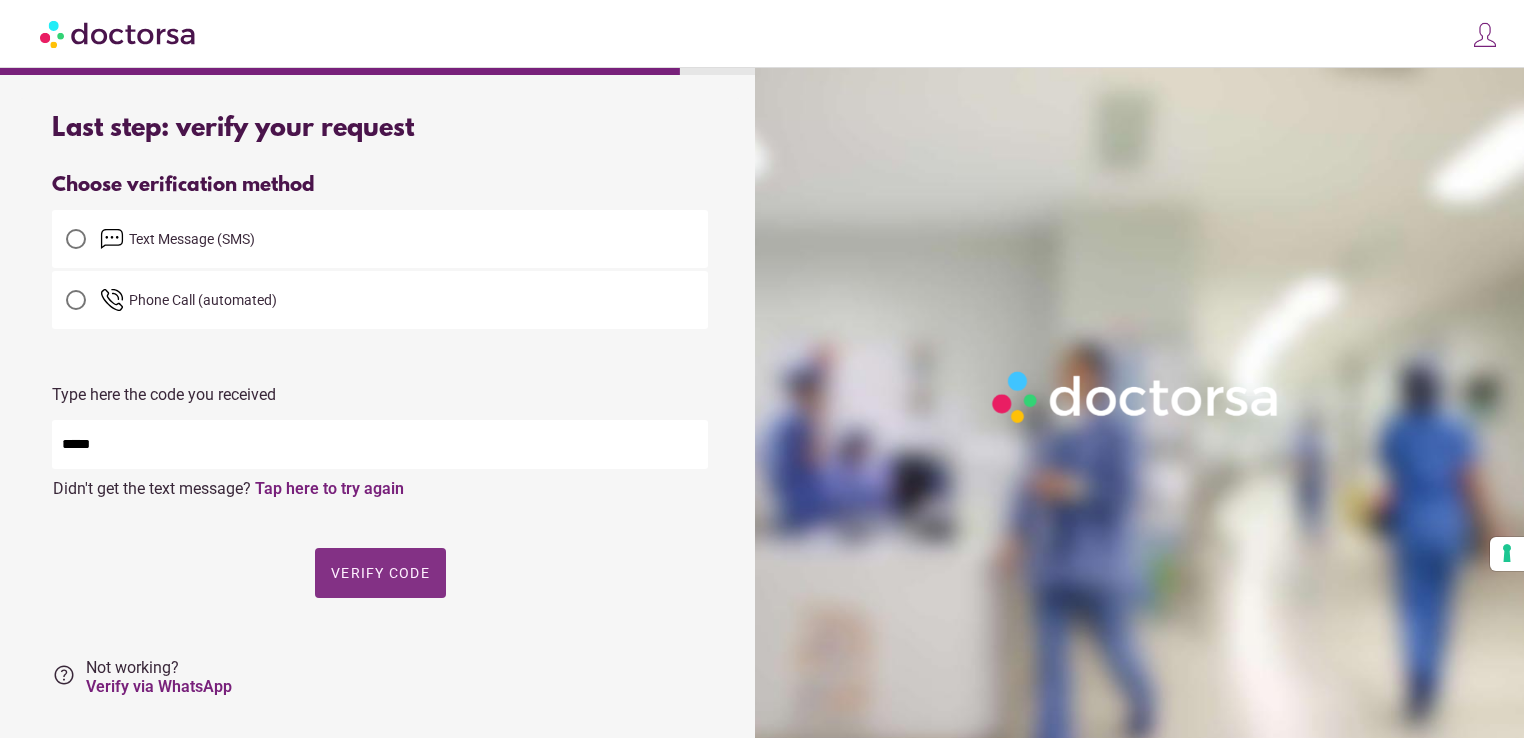 type on "*****" 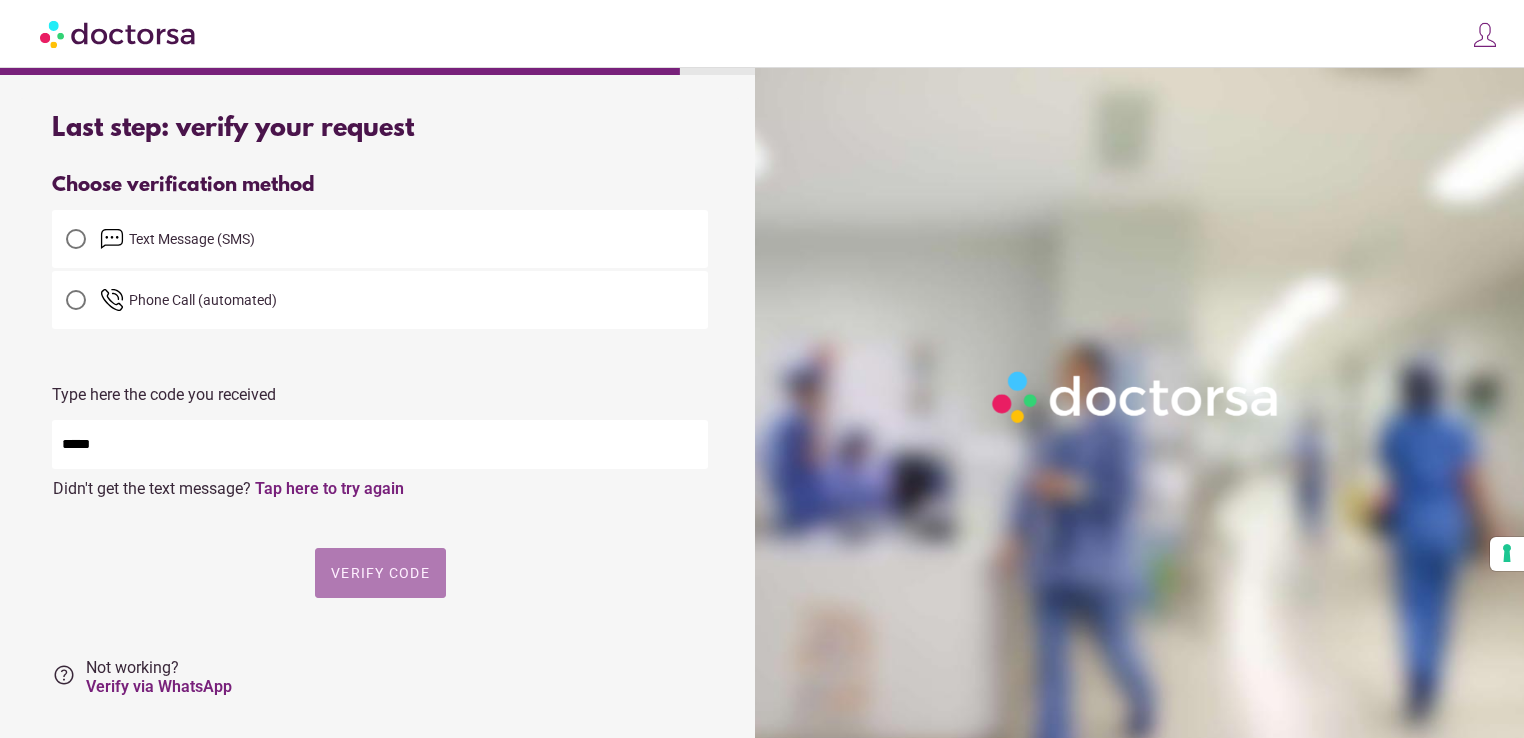 click at bounding box center [380, 573] 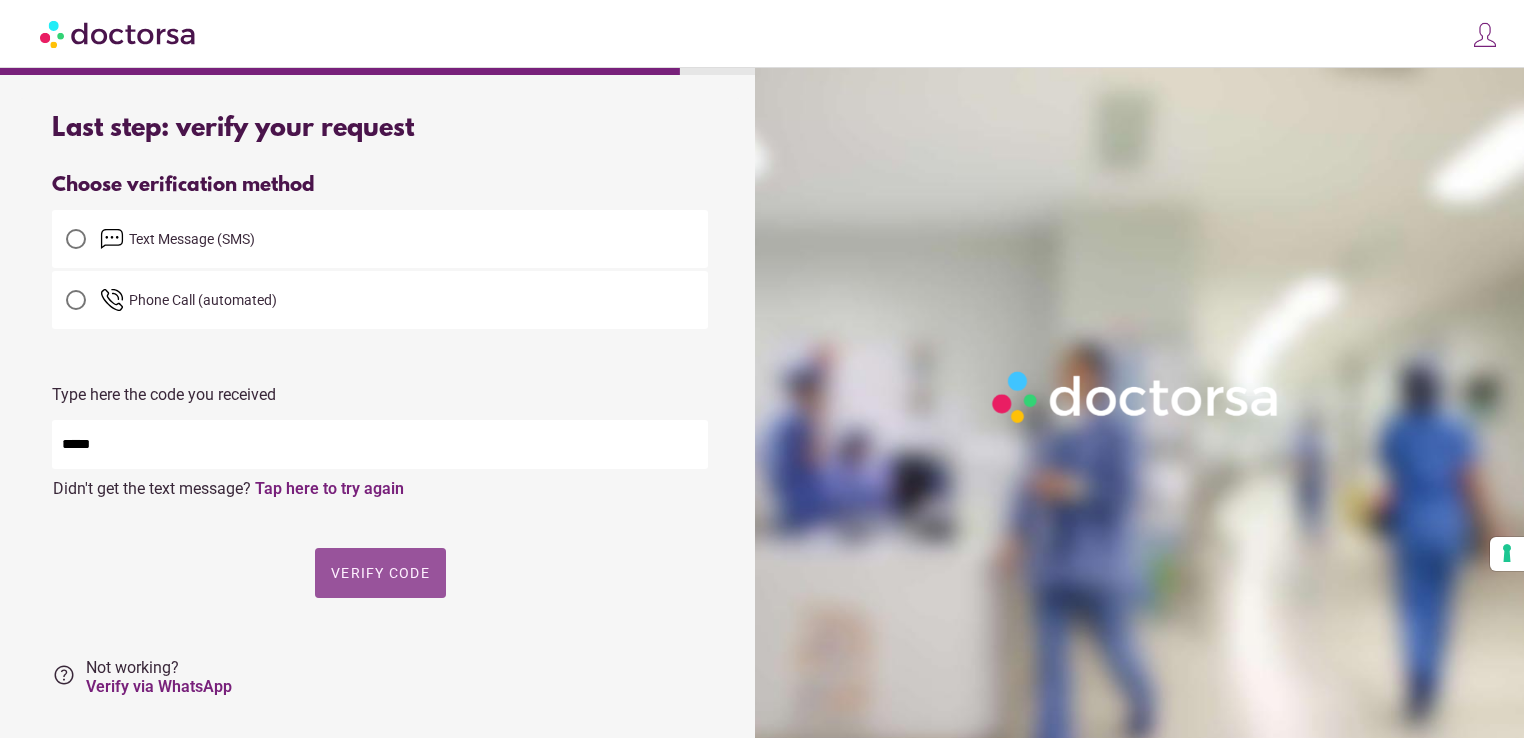 click at bounding box center (380, 573) 